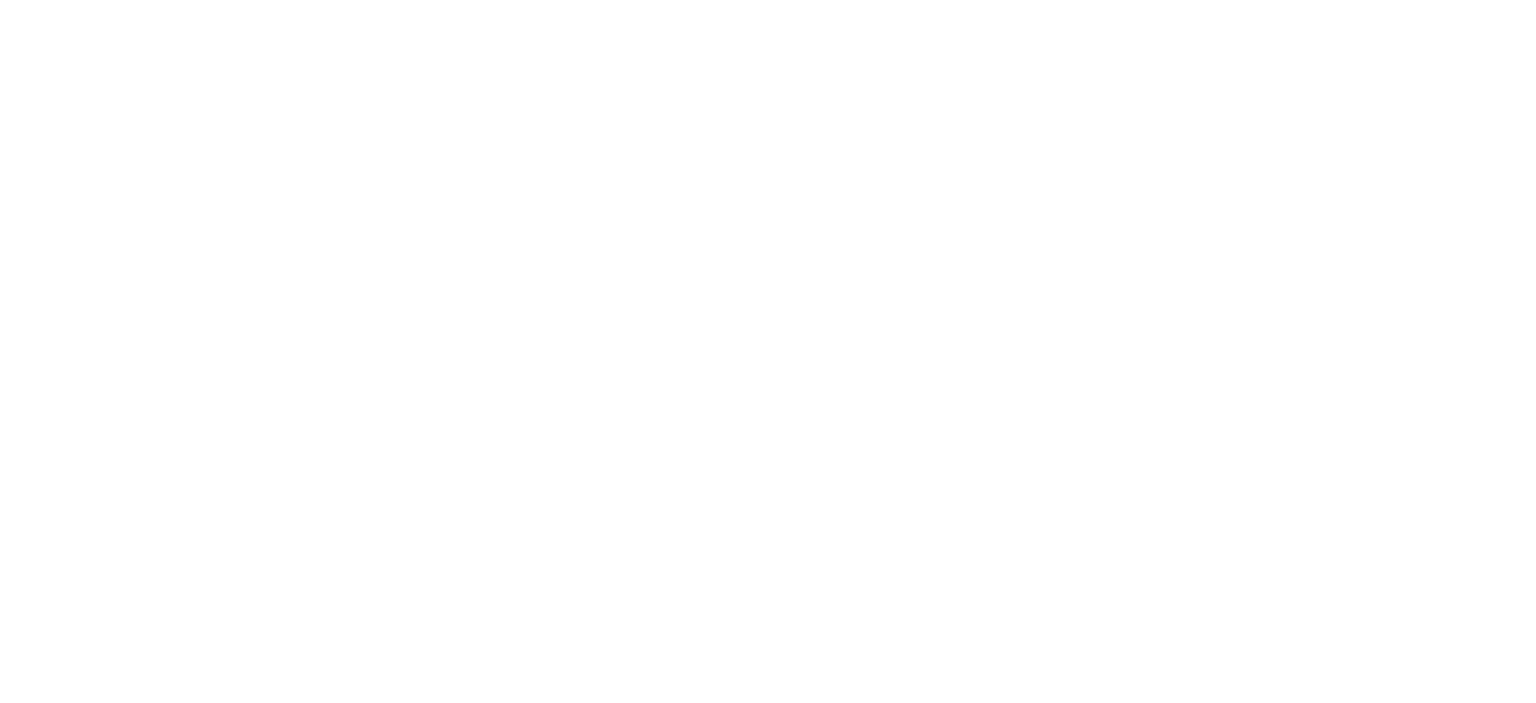 scroll, scrollTop: 0, scrollLeft: 0, axis: both 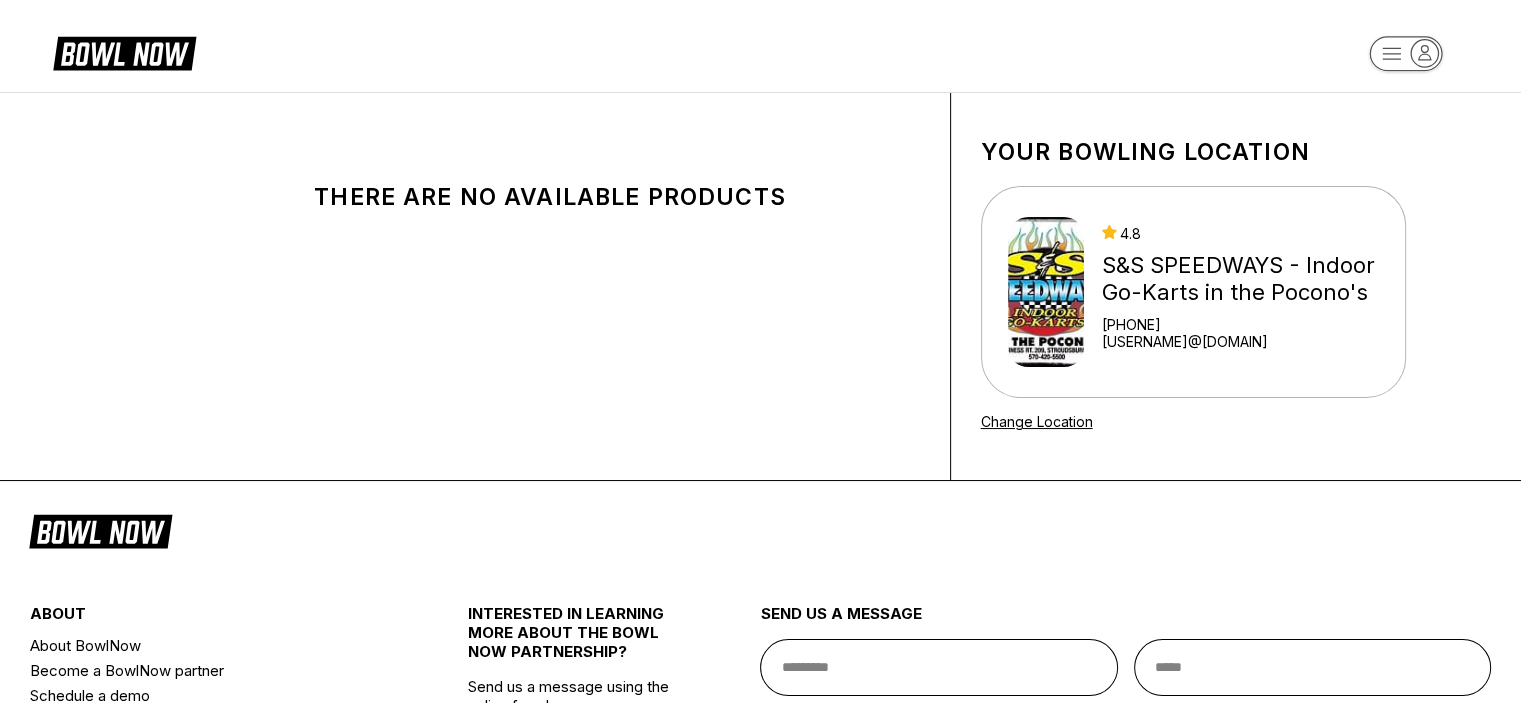 click on "There are no available products Your bowling location 4.8 S&S SPEEDWAYS - Indoor Go-Karts in the Pocono's   +15704205500 denise@ssspeedways.com Change Location about About BowlNow  Become a BowlNow partner  Schedule a demo INTERESTED IN LEARNING MORE ABOUT THE BOWL NOW PARTNERSHIP? Send us a message using the online form! send us a message send ©  2025  BowlNow /places/3anWNDyHbAgH9CAhROYy/products" at bounding box center [760, 493] 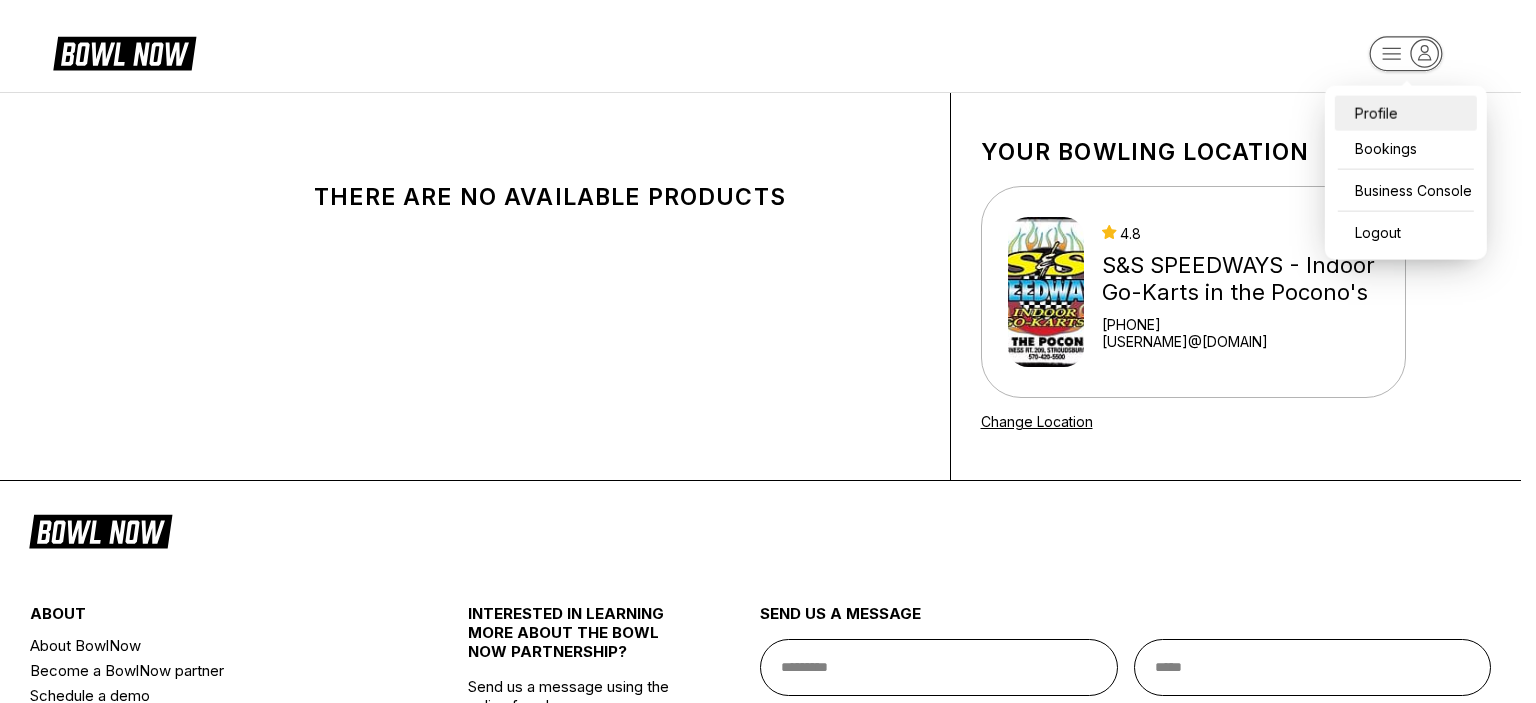 click on "Profile" at bounding box center [1406, 113] 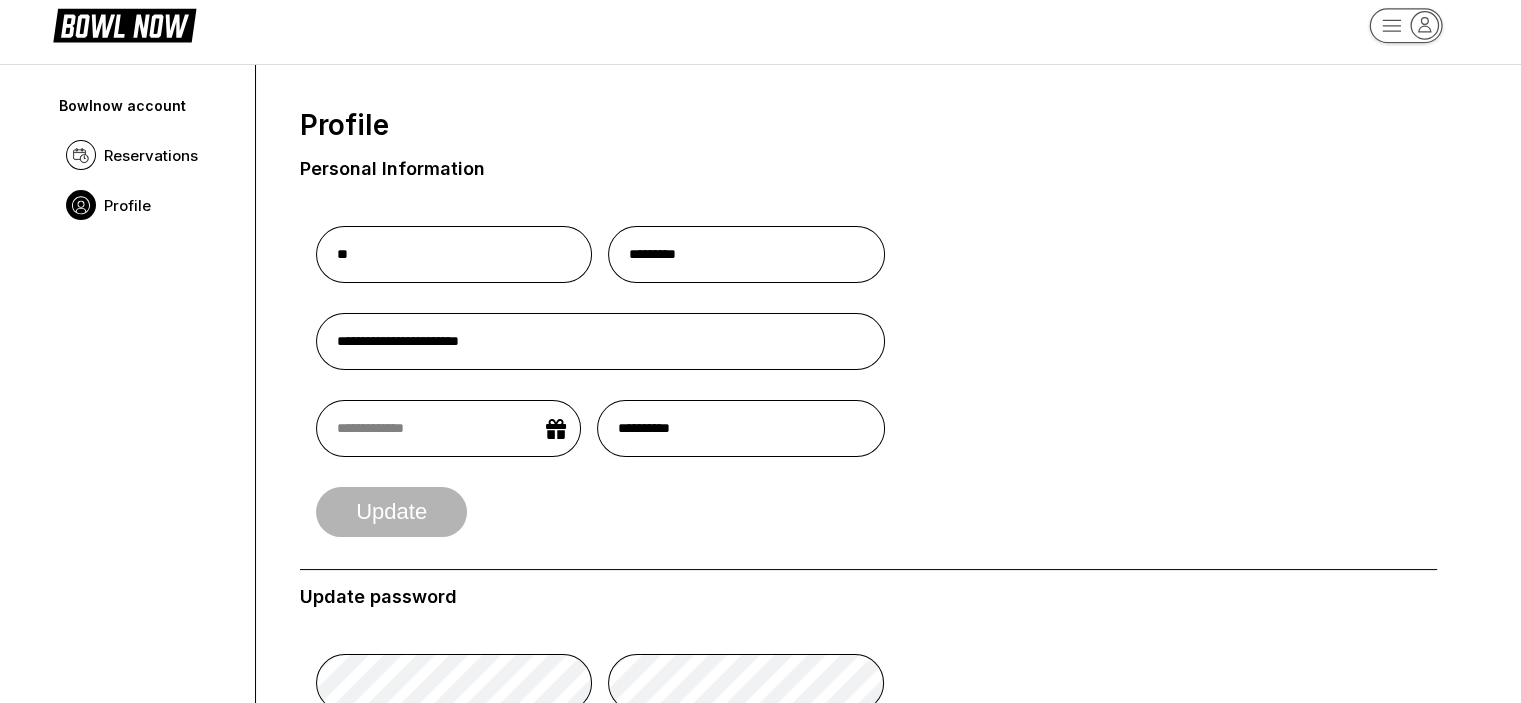 scroll, scrollTop: 0, scrollLeft: 0, axis: both 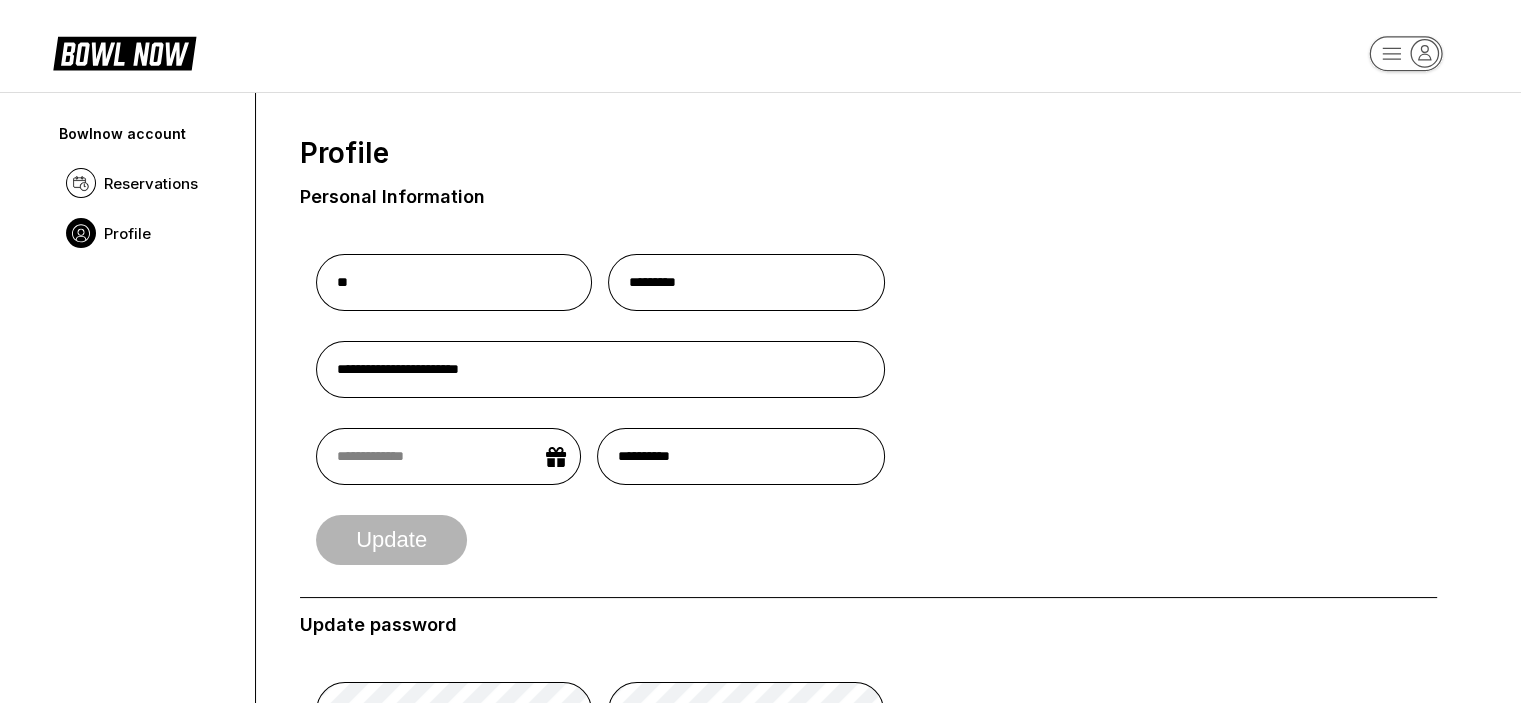 click on "**********" at bounding box center (760, 935) 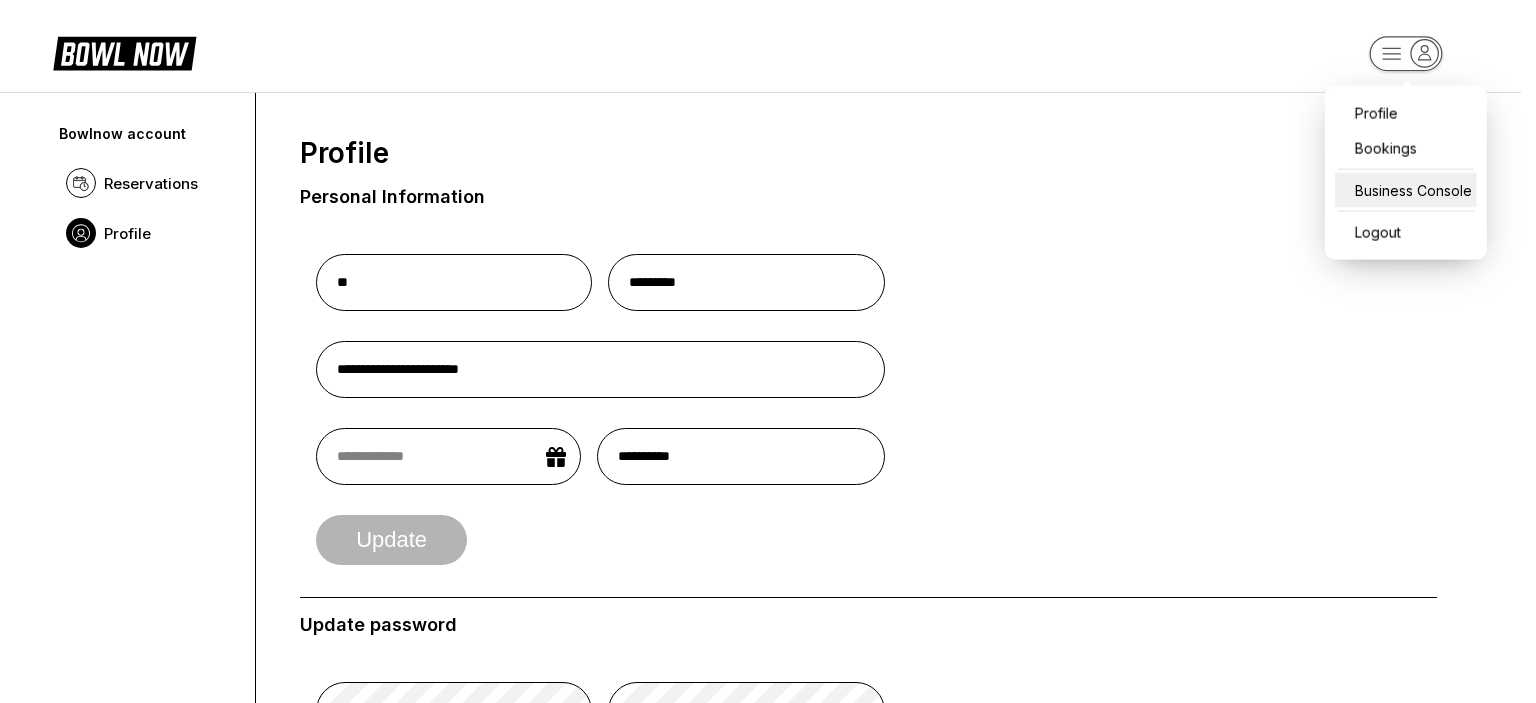 click on "Business Console" at bounding box center [1406, 190] 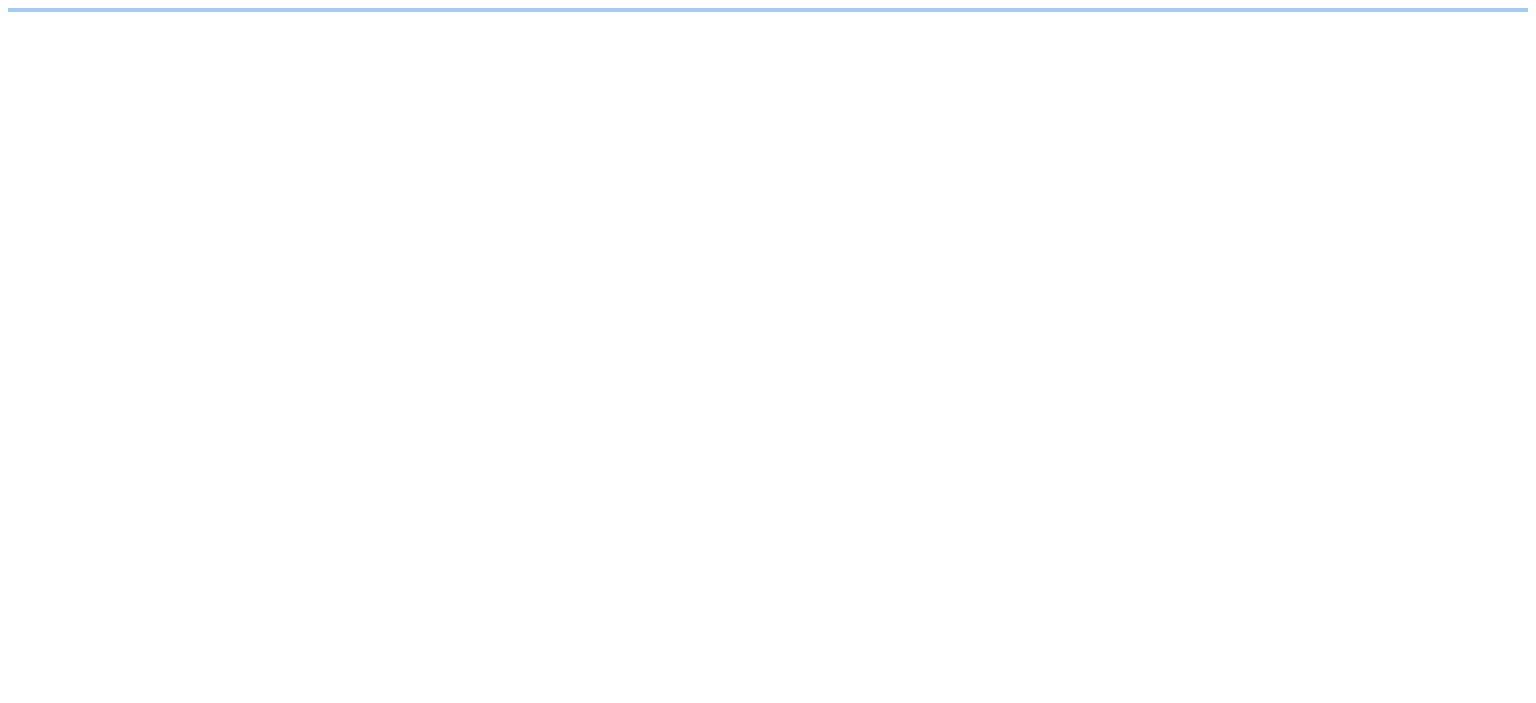 scroll, scrollTop: 0, scrollLeft: 0, axis: both 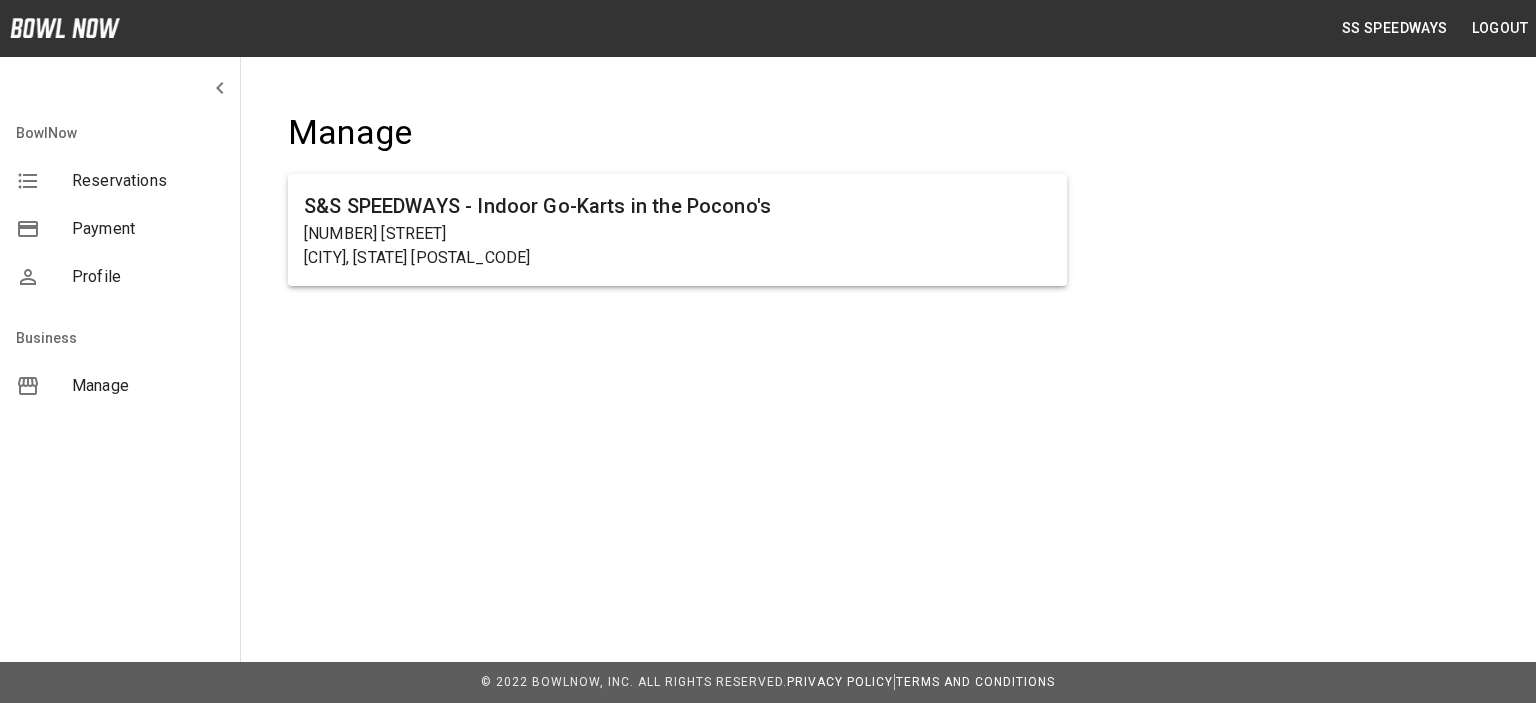 click on "Manage" at bounding box center (148, 386) 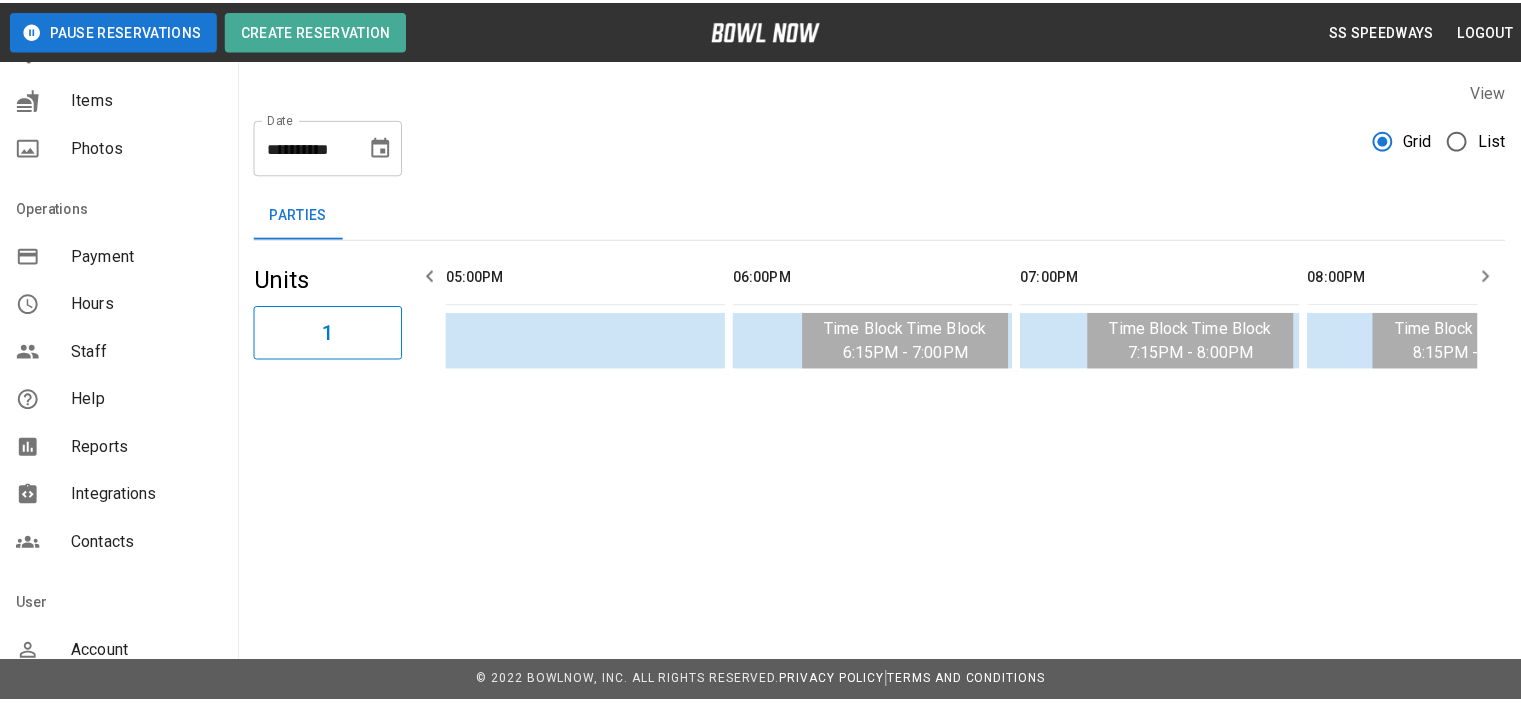 scroll, scrollTop: 376, scrollLeft: 0, axis: vertical 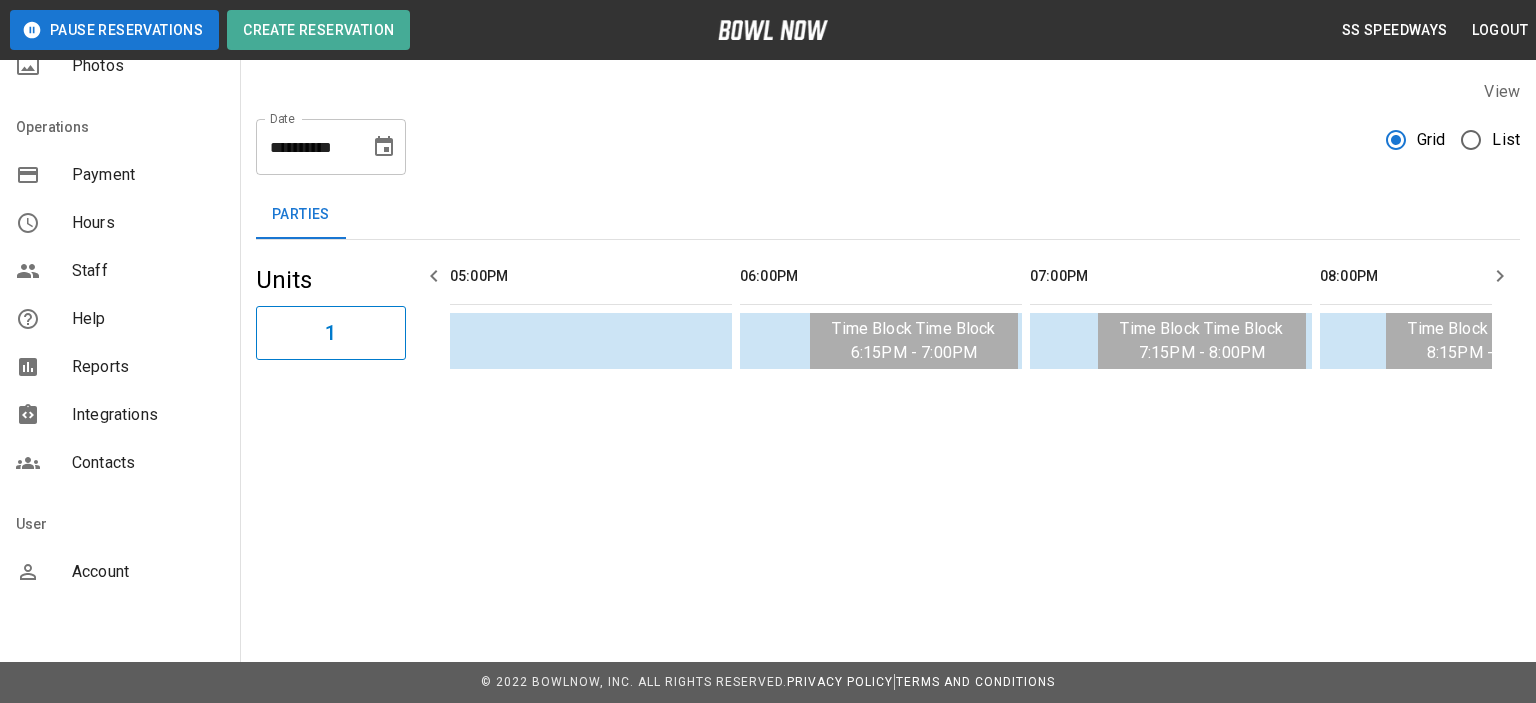 click on "Payment" at bounding box center [148, 175] 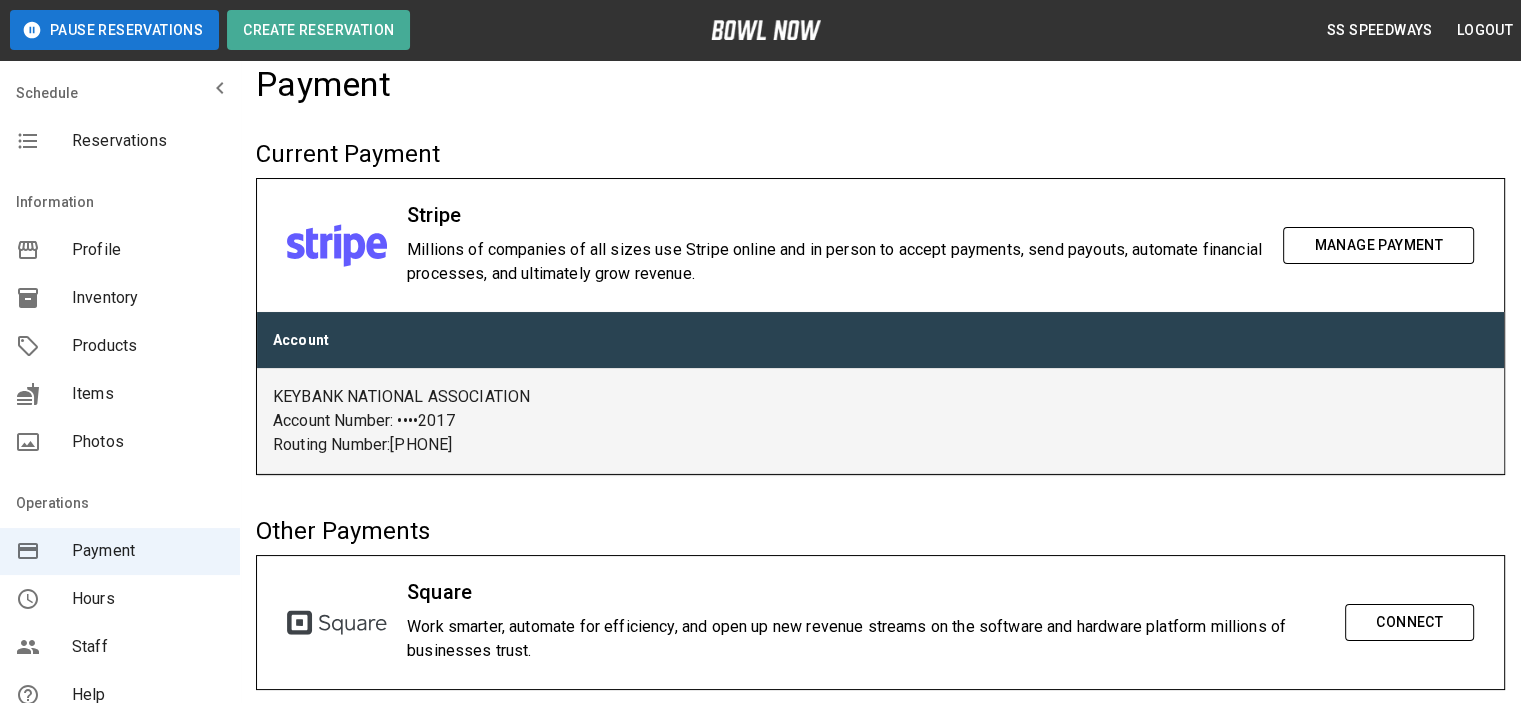 scroll, scrollTop: 0, scrollLeft: 0, axis: both 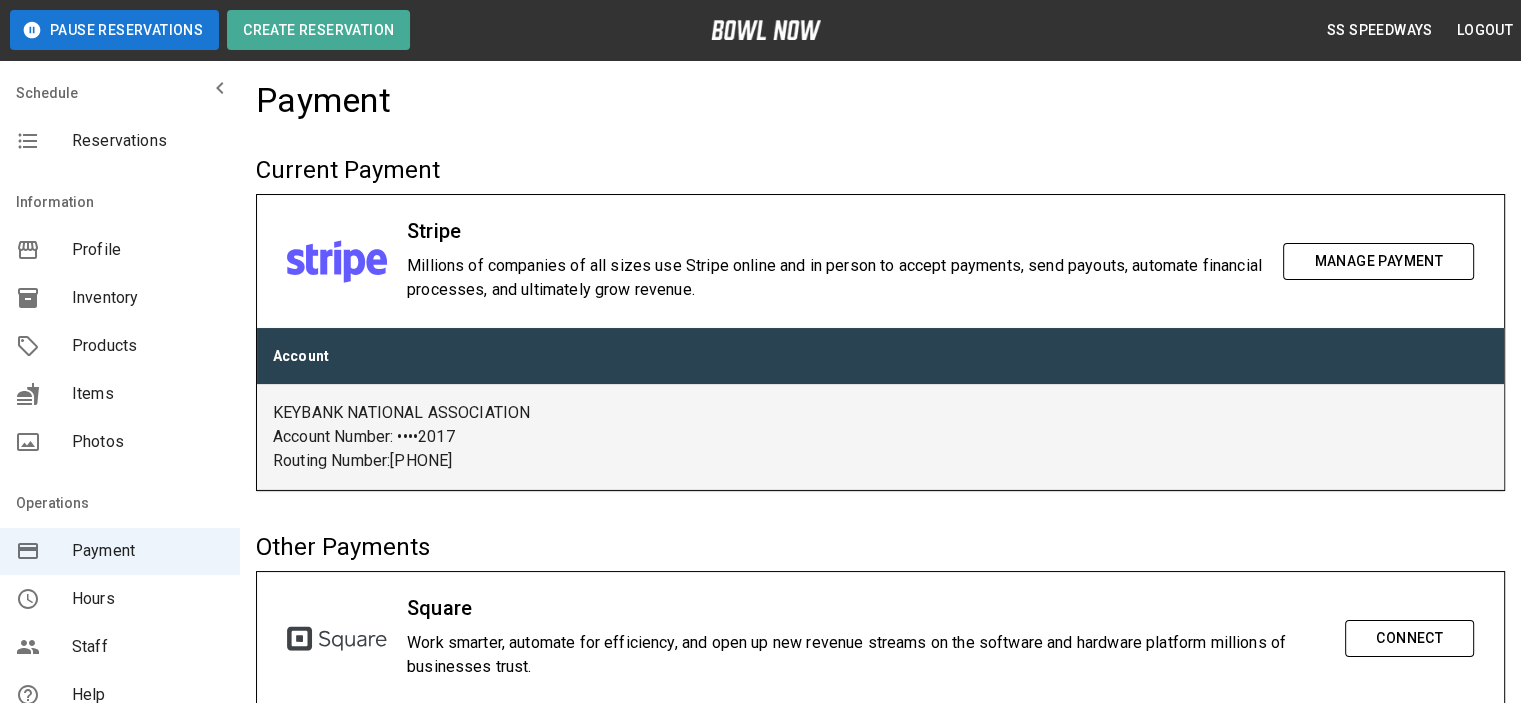 click on "Reservations" at bounding box center [148, 141] 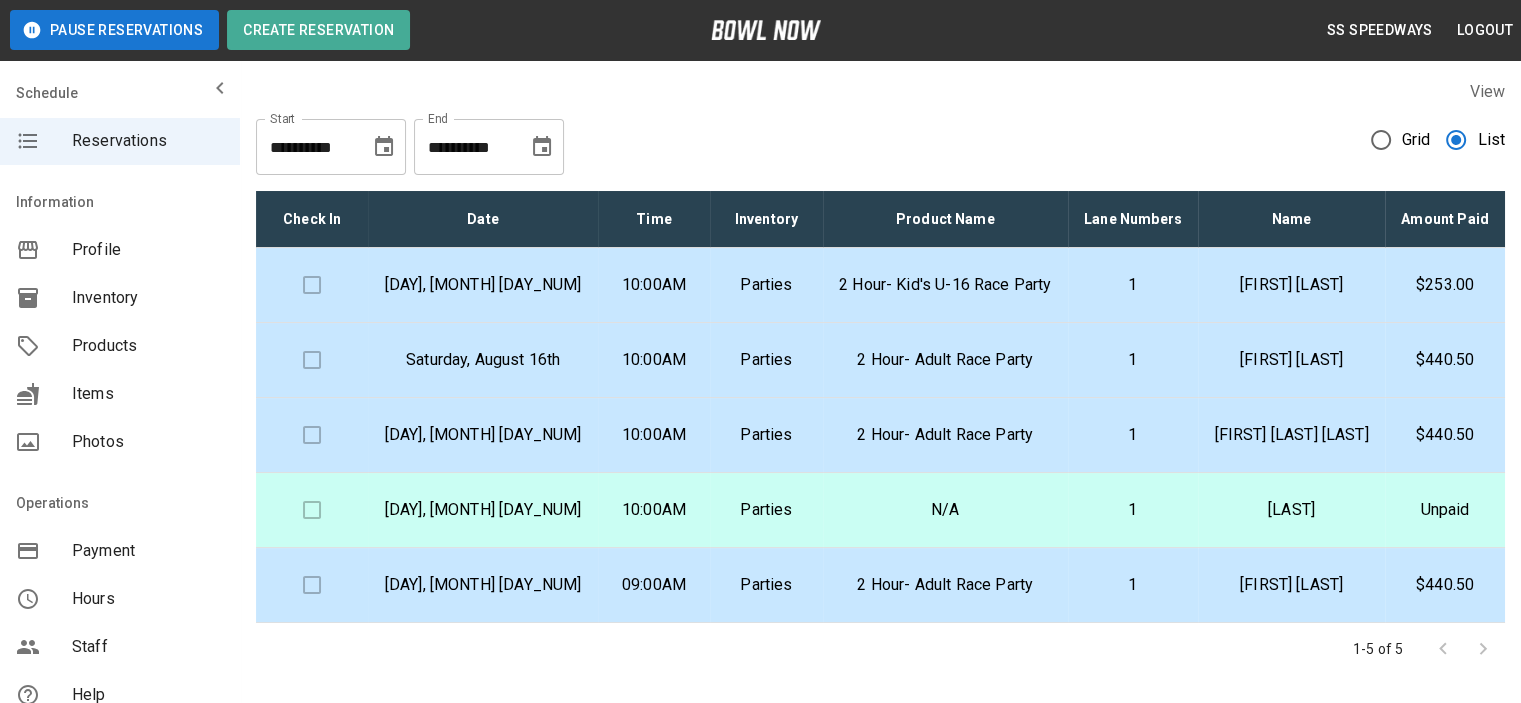click on "**********" at bounding box center (489, 147) 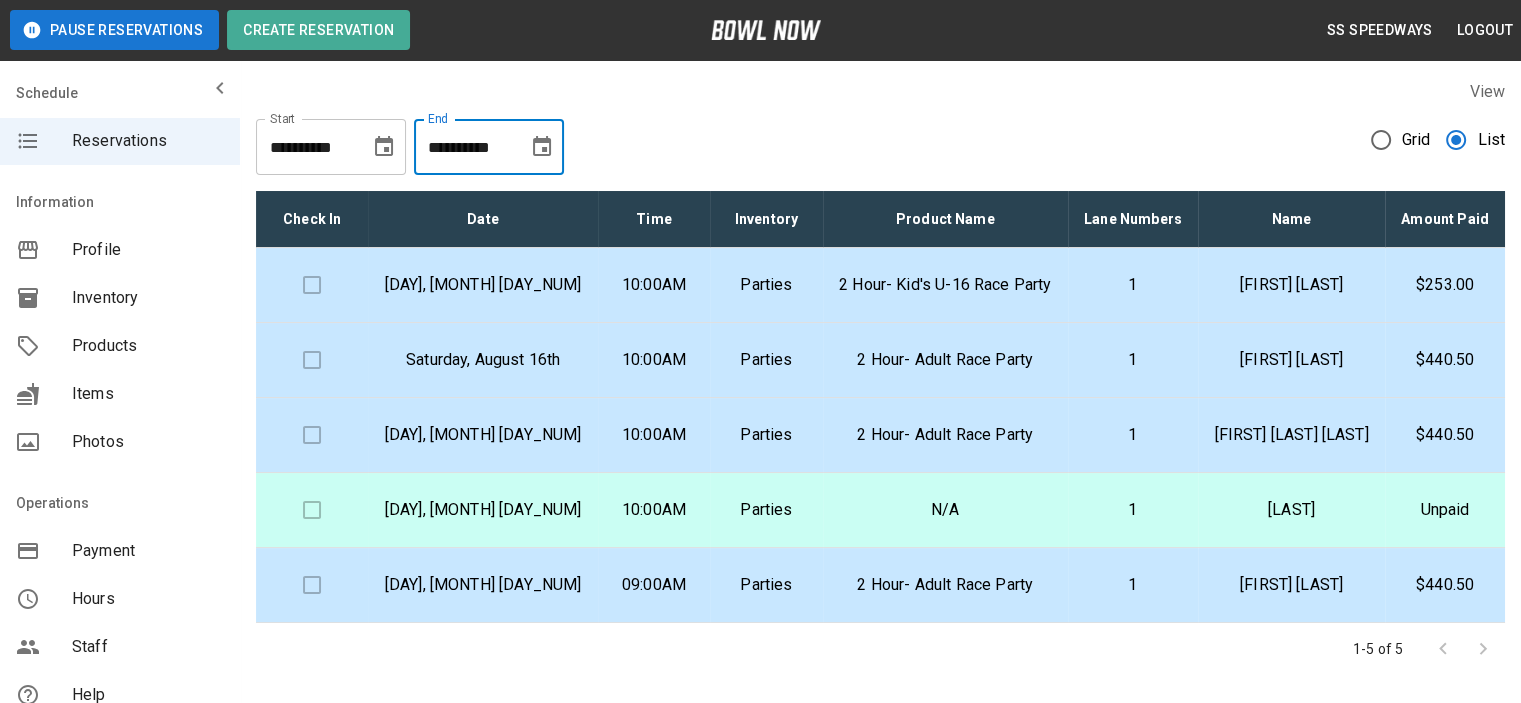 click 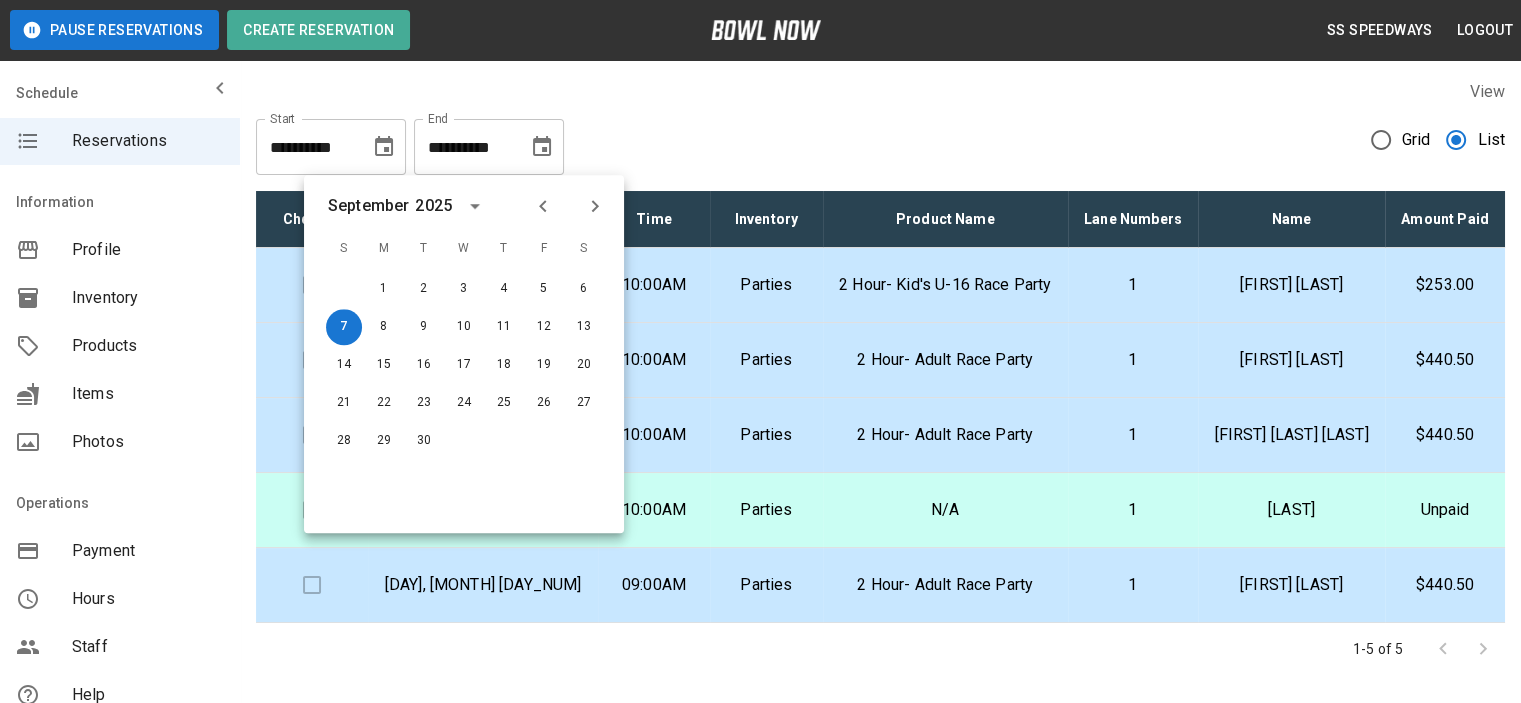 click on "**********" at bounding box center (306, 147) 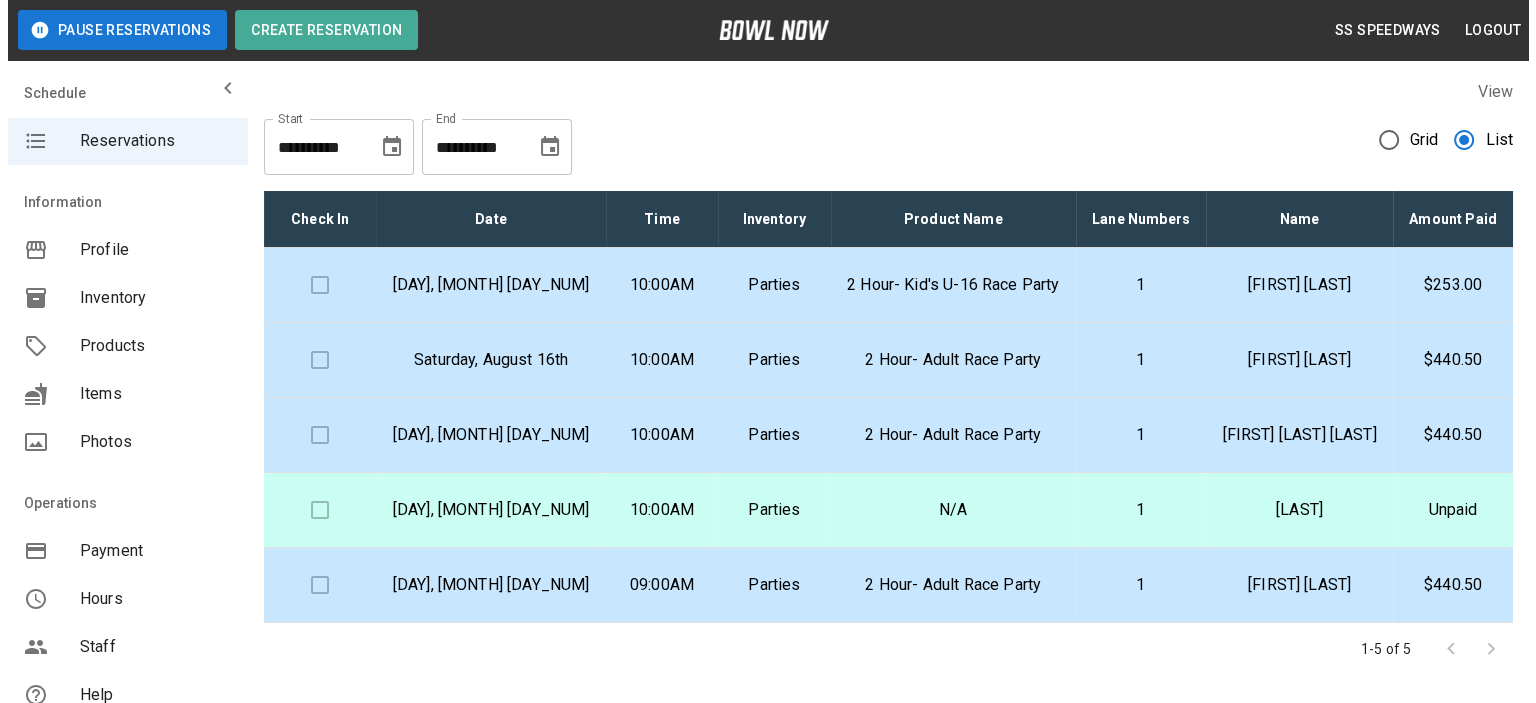 scroll, scrollTop: 0, scrollLeft: 0, axis: both 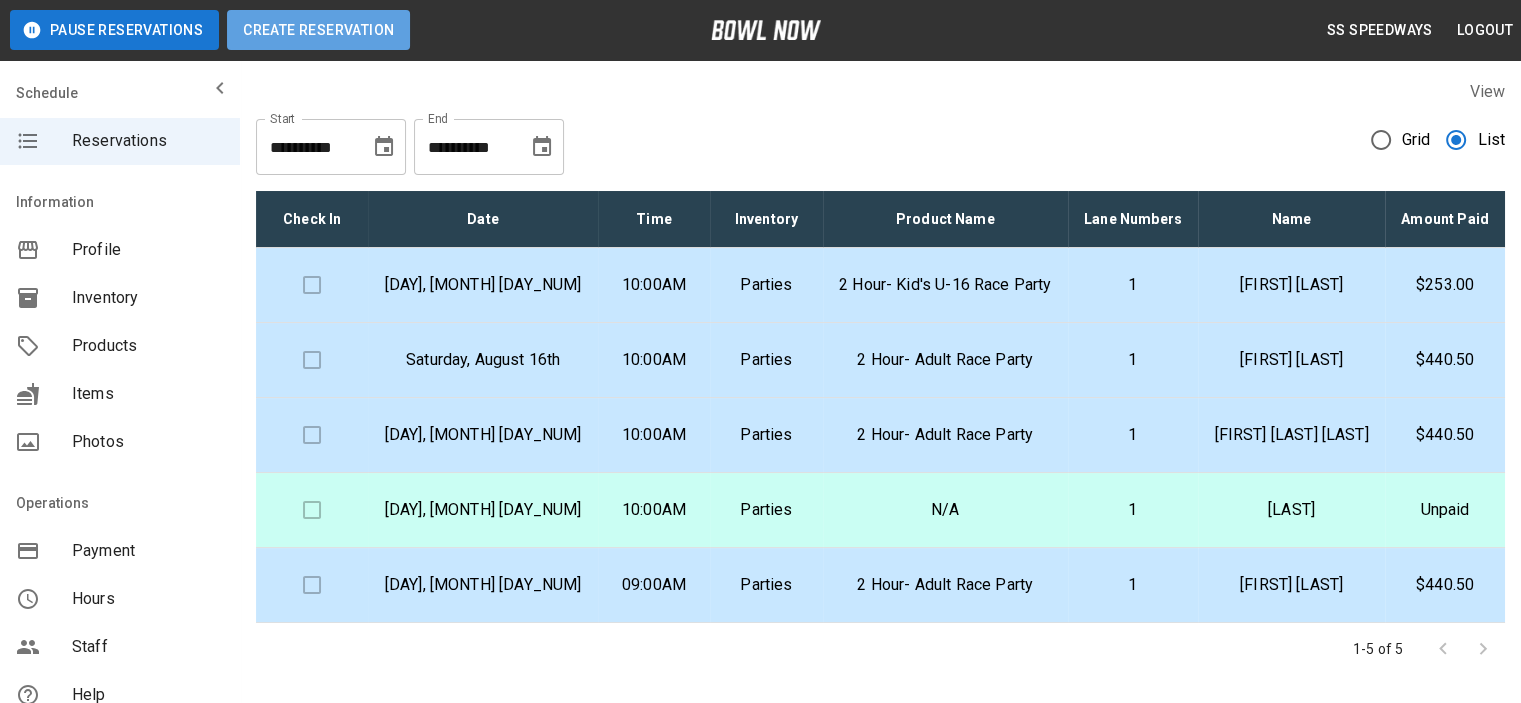 click on "Create Reservation" at bounding box center [318, 30] 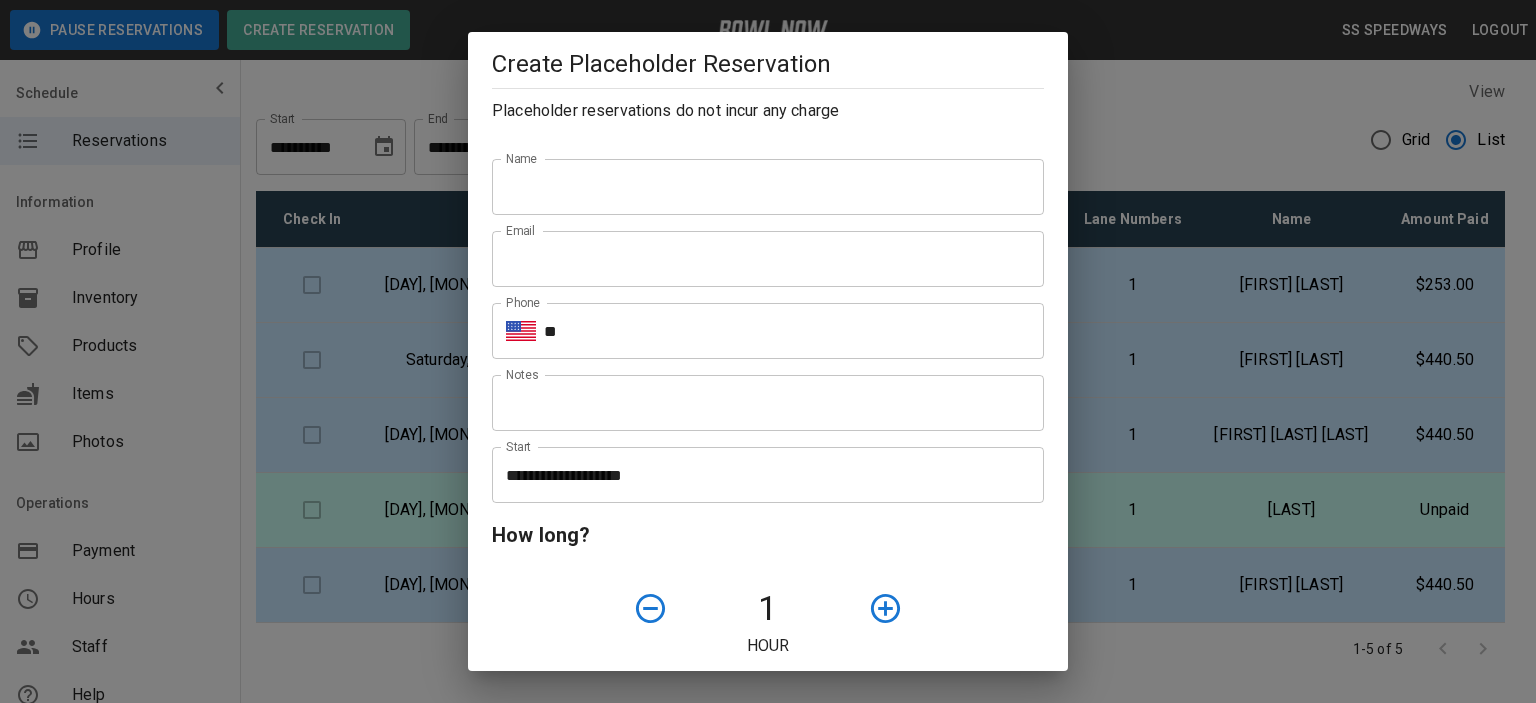 click on "Name" at bounding box center (768, 187) 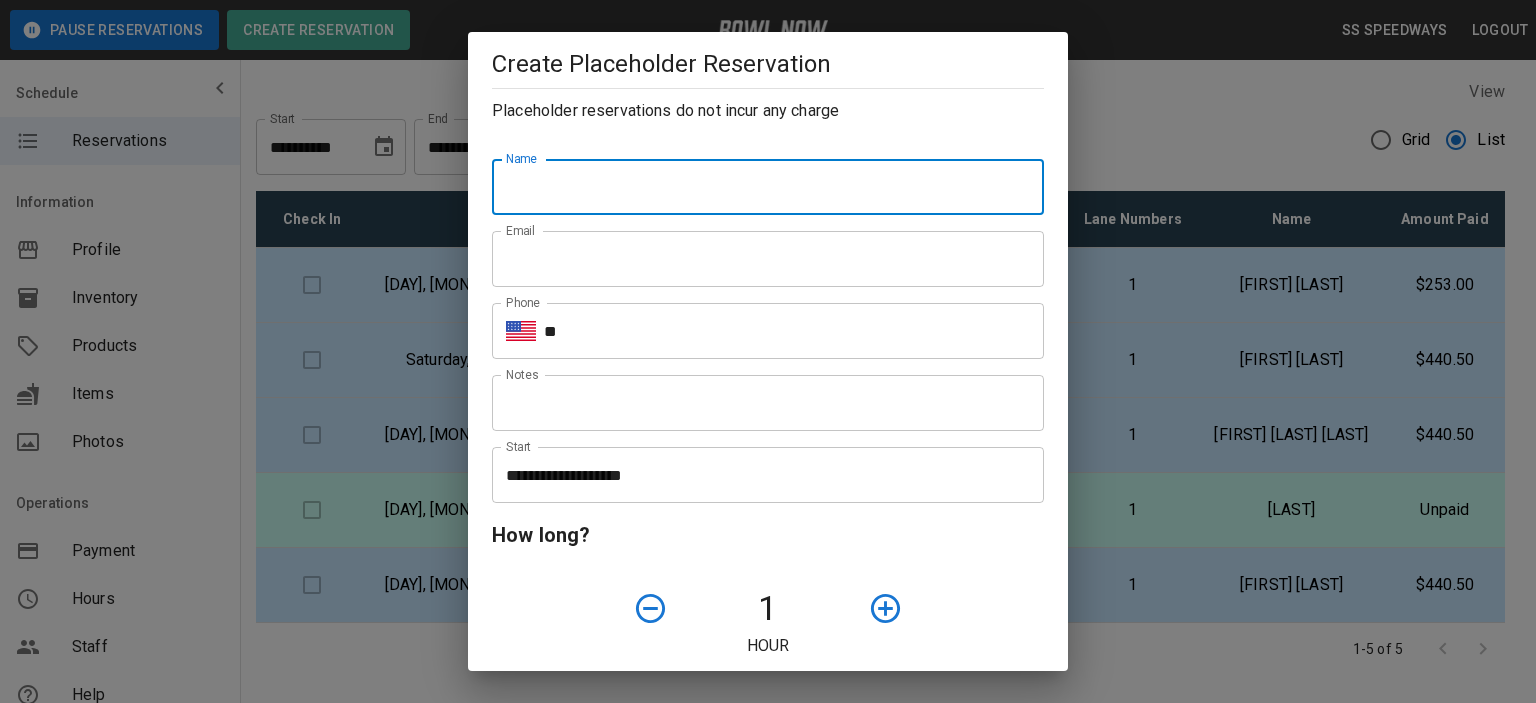 type on "*" 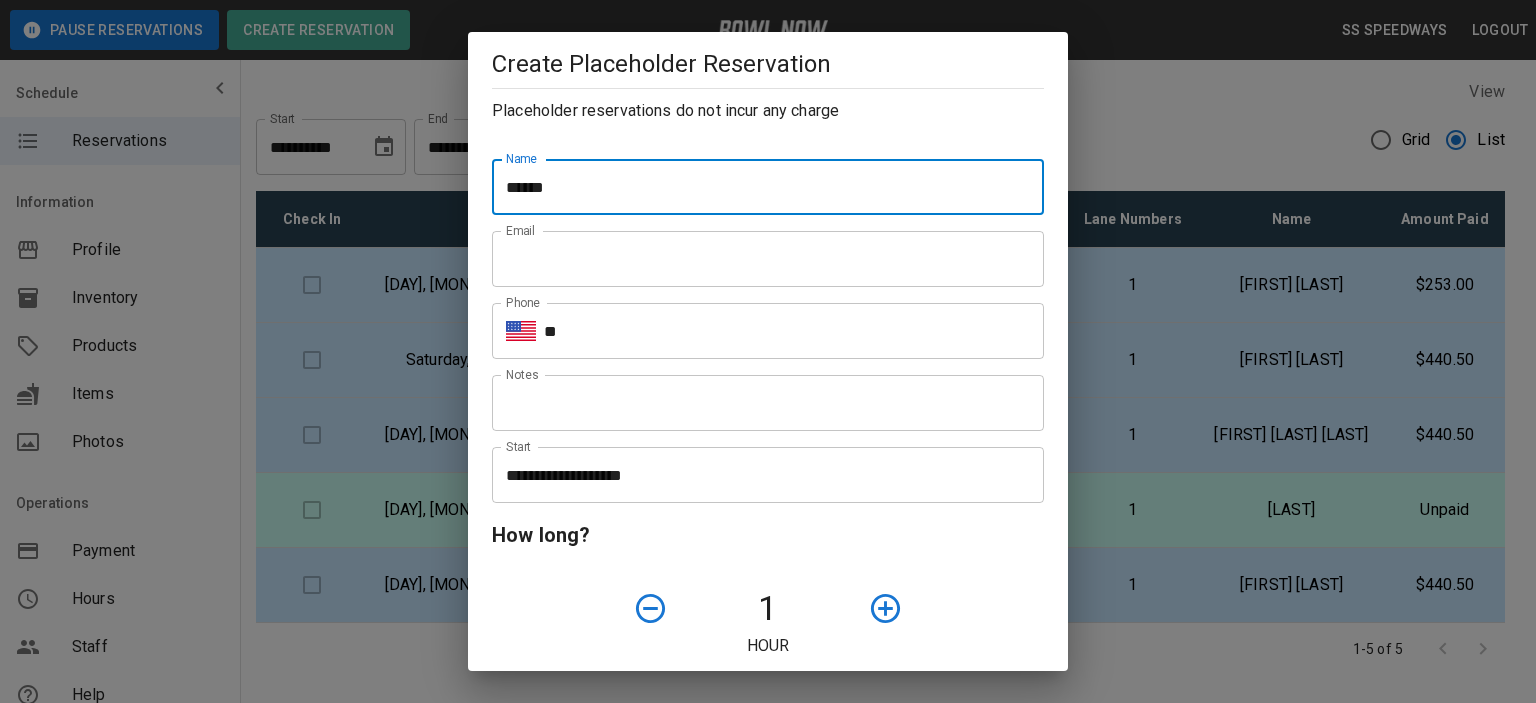 type on "******" 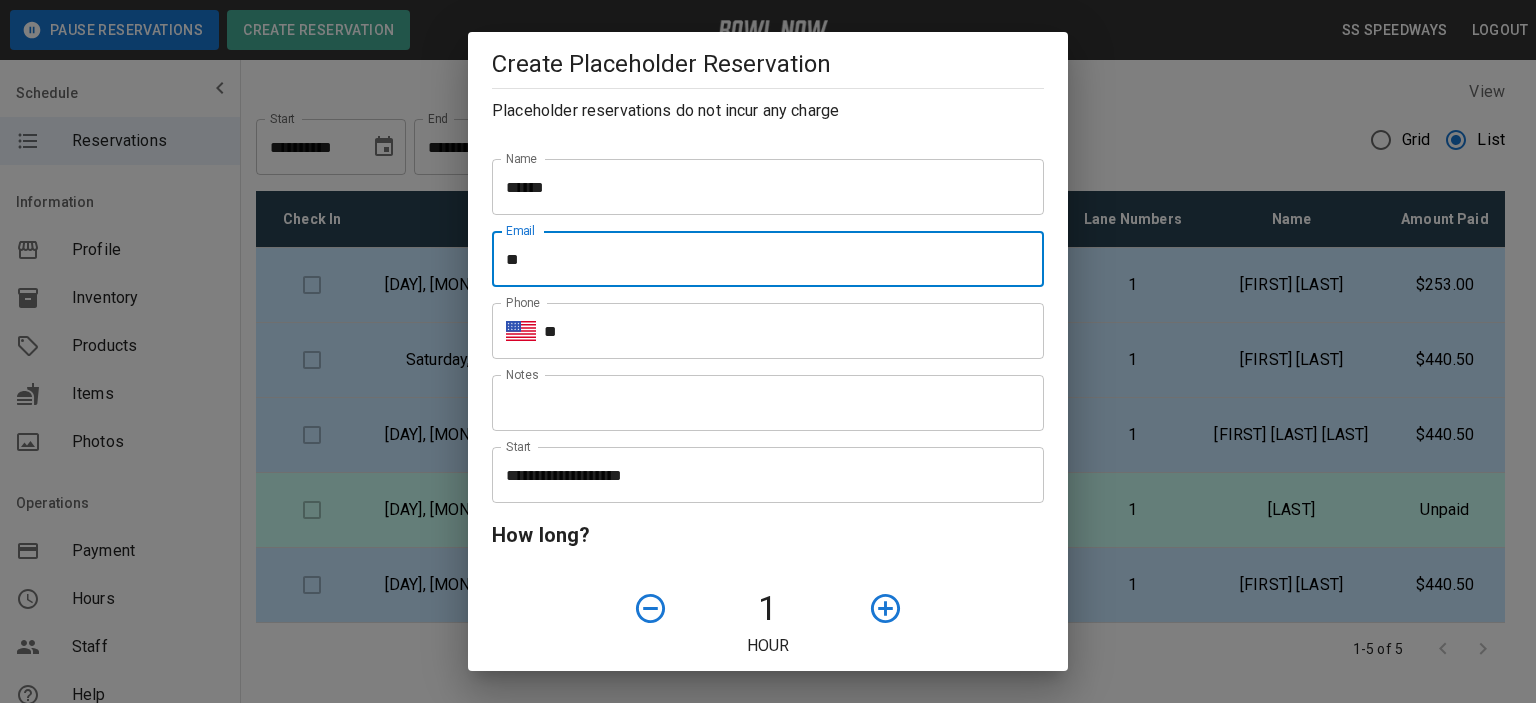 type on "**********" 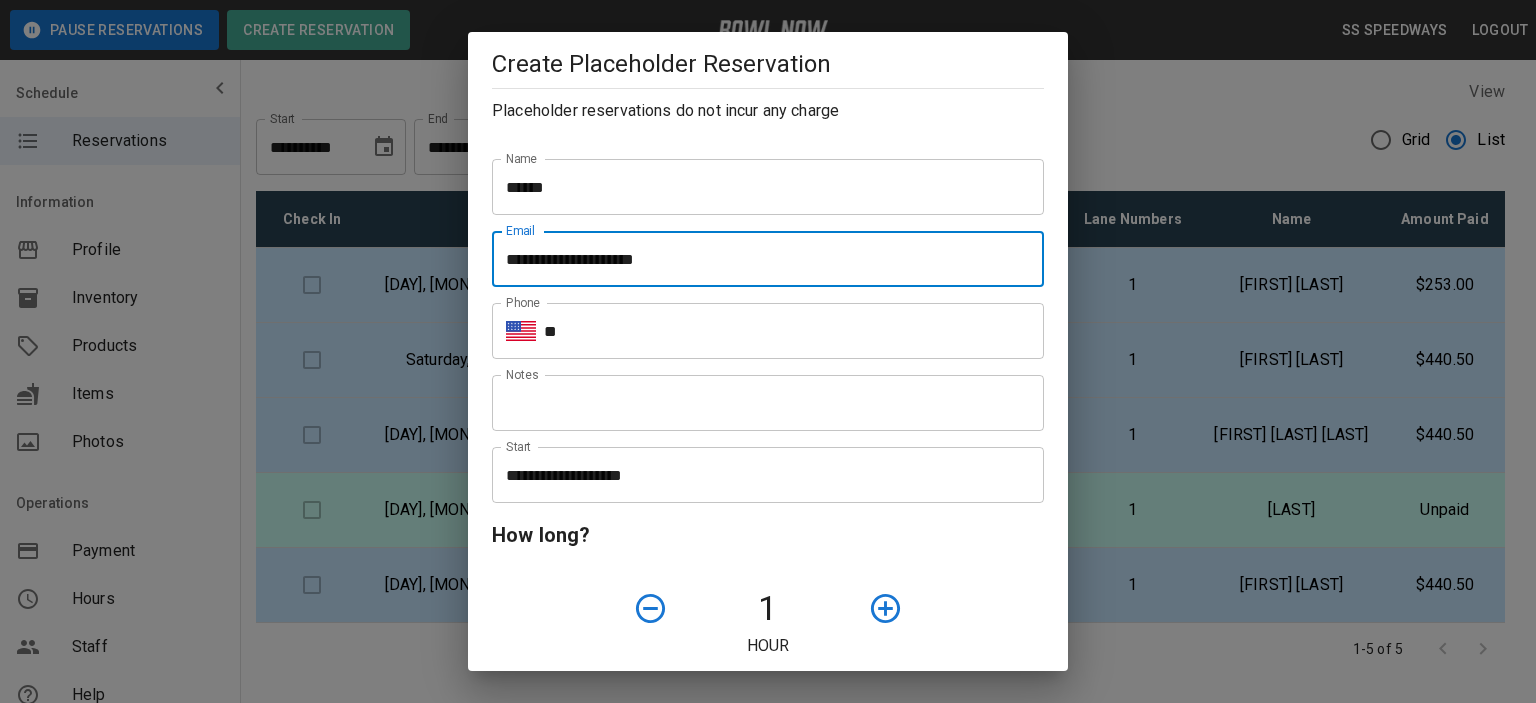 click on "**" at bounding box center [794, 331] 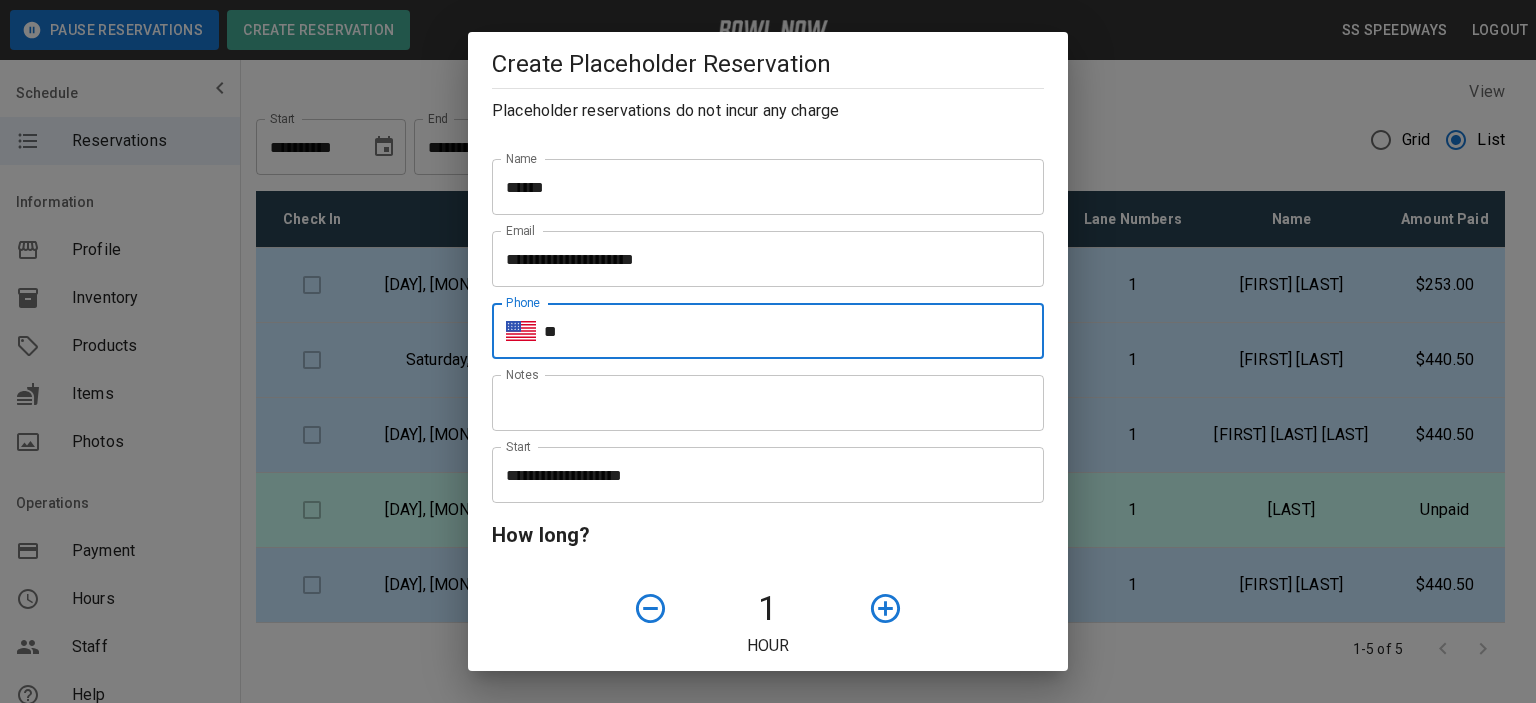 type on "**********" 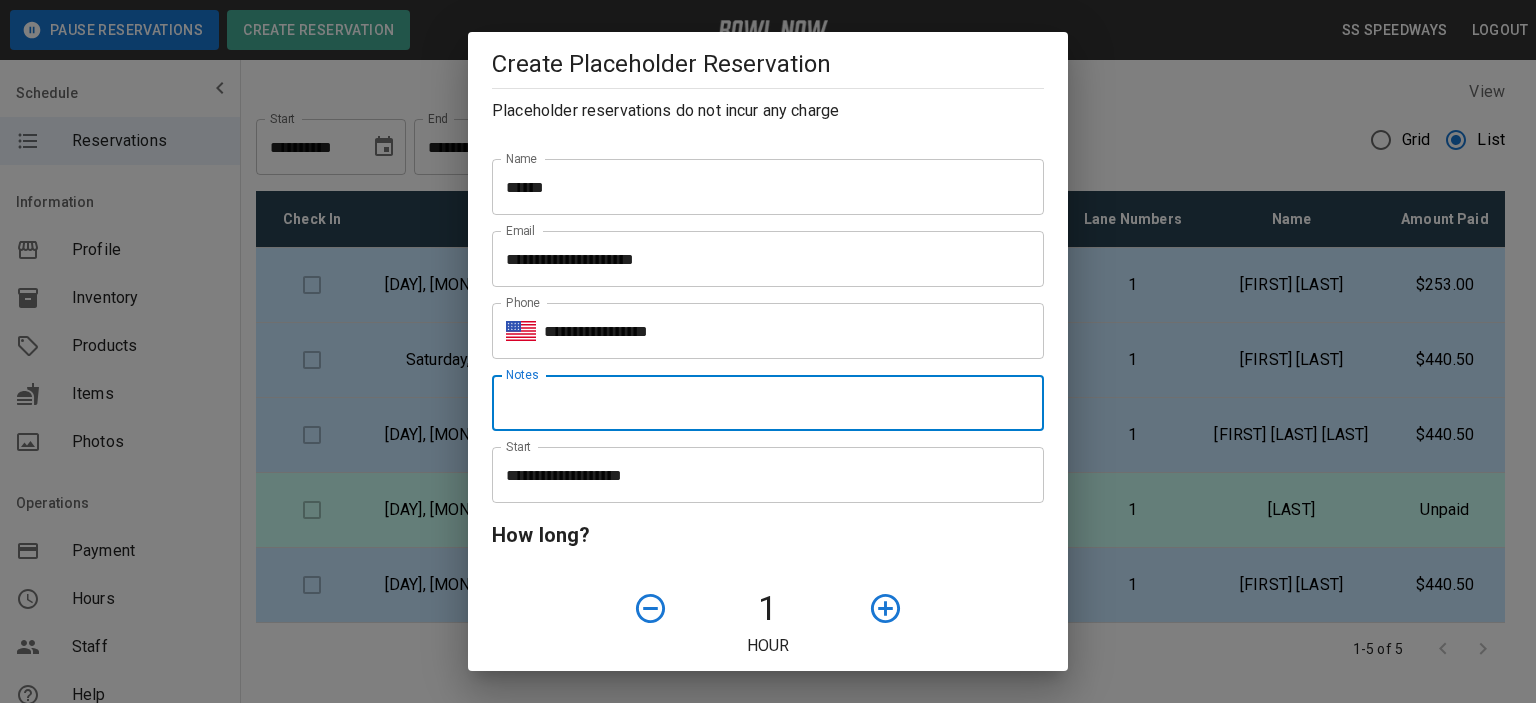 click on "Notes" at bounding box center (768, 403) 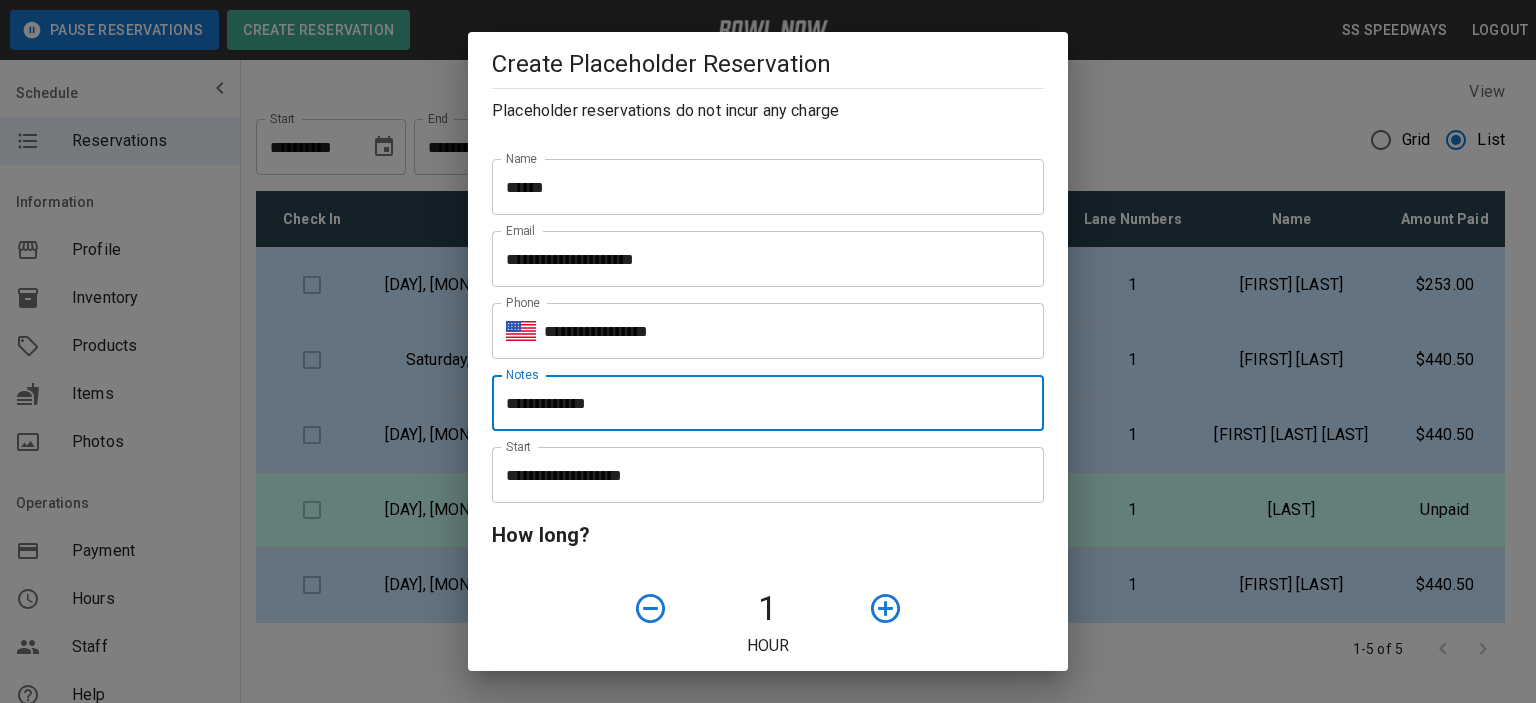 type on "**********" 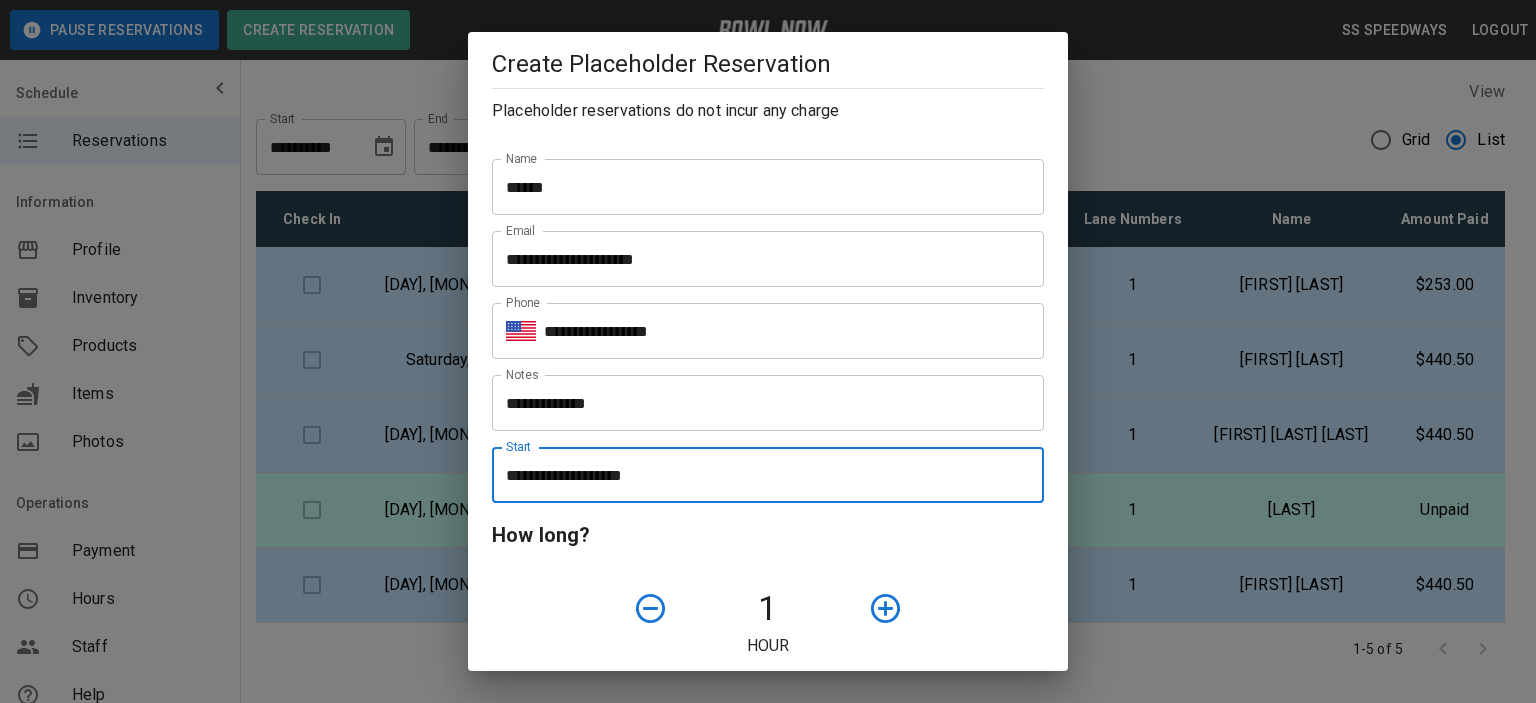 click on "**********" at bounding box center [761, 475] 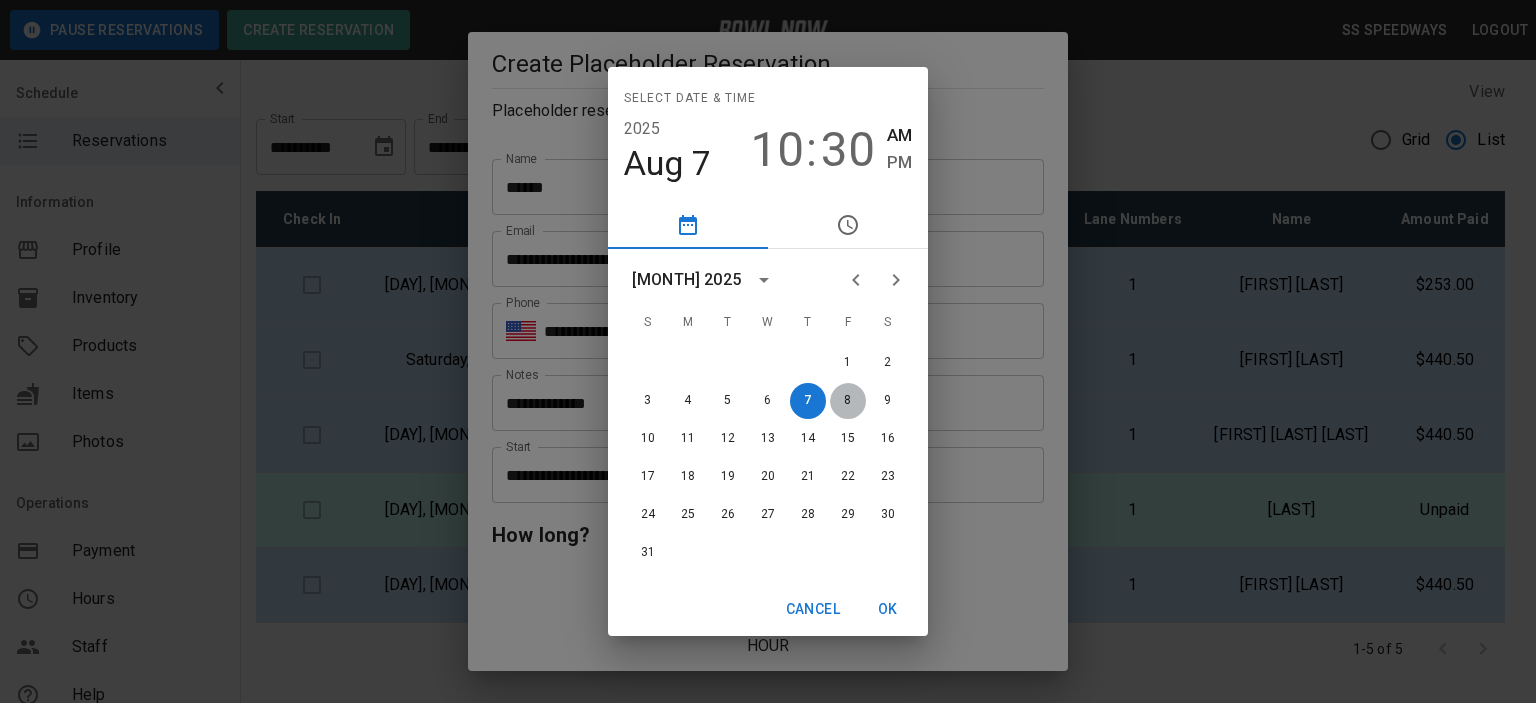 click on "8" at bounding box center (848, 401) 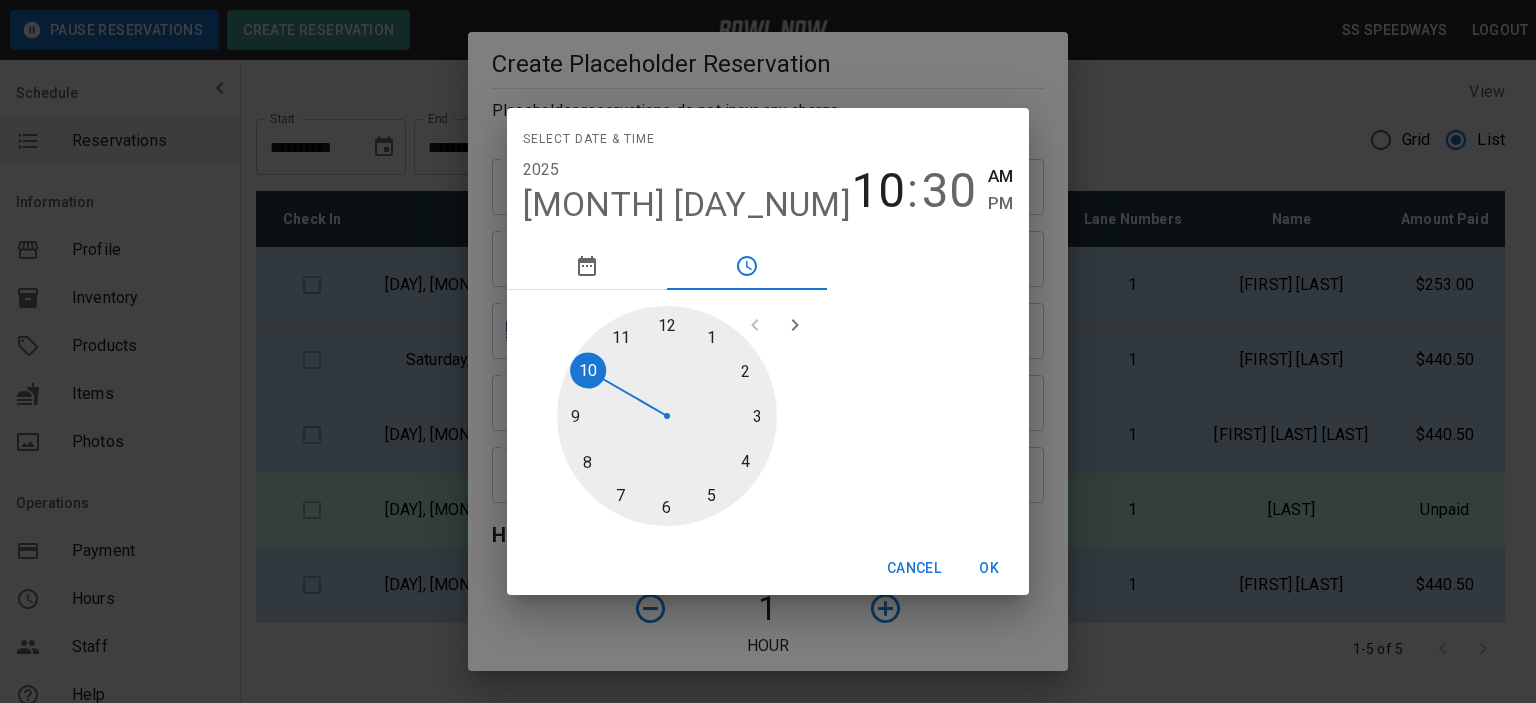 click on "10" at bounding box center [878, 191] 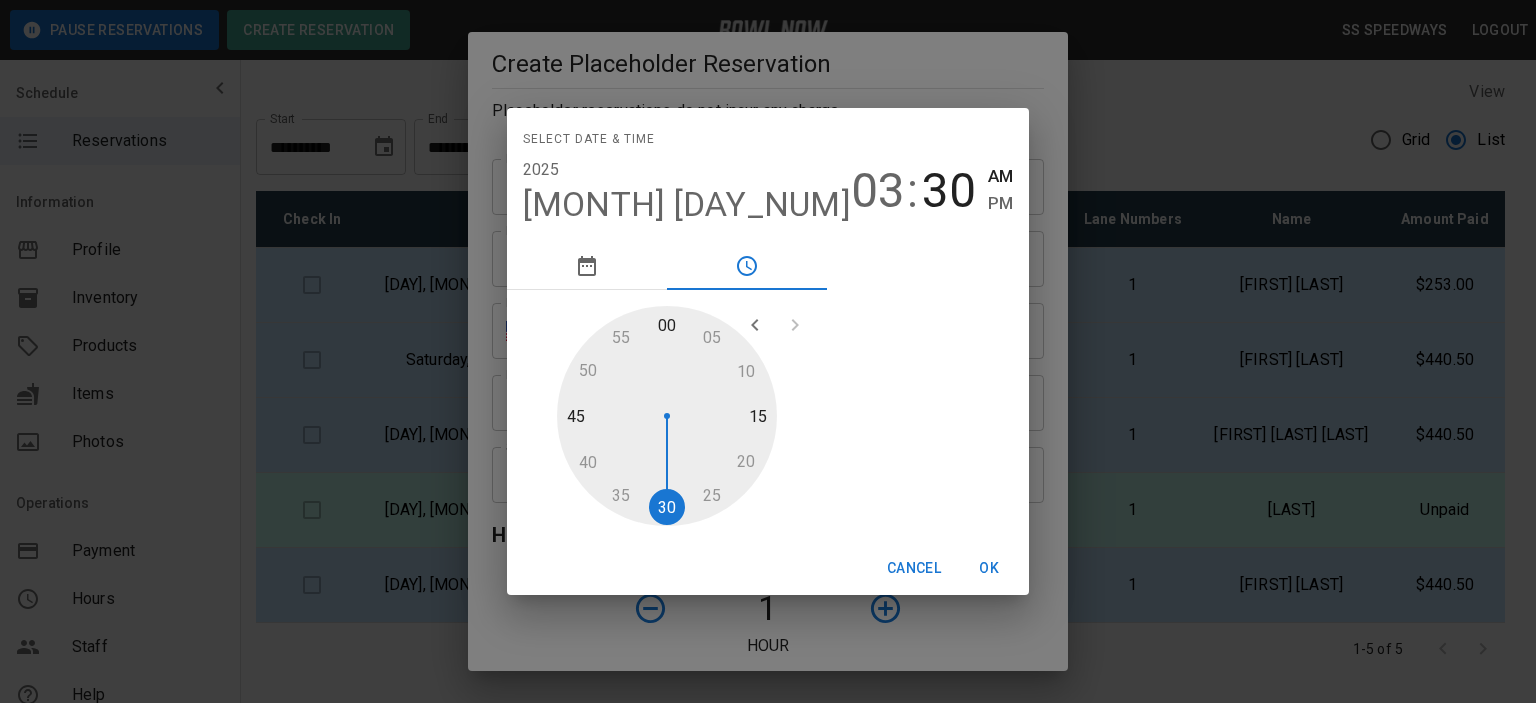 click at bounding box center (667, 416) 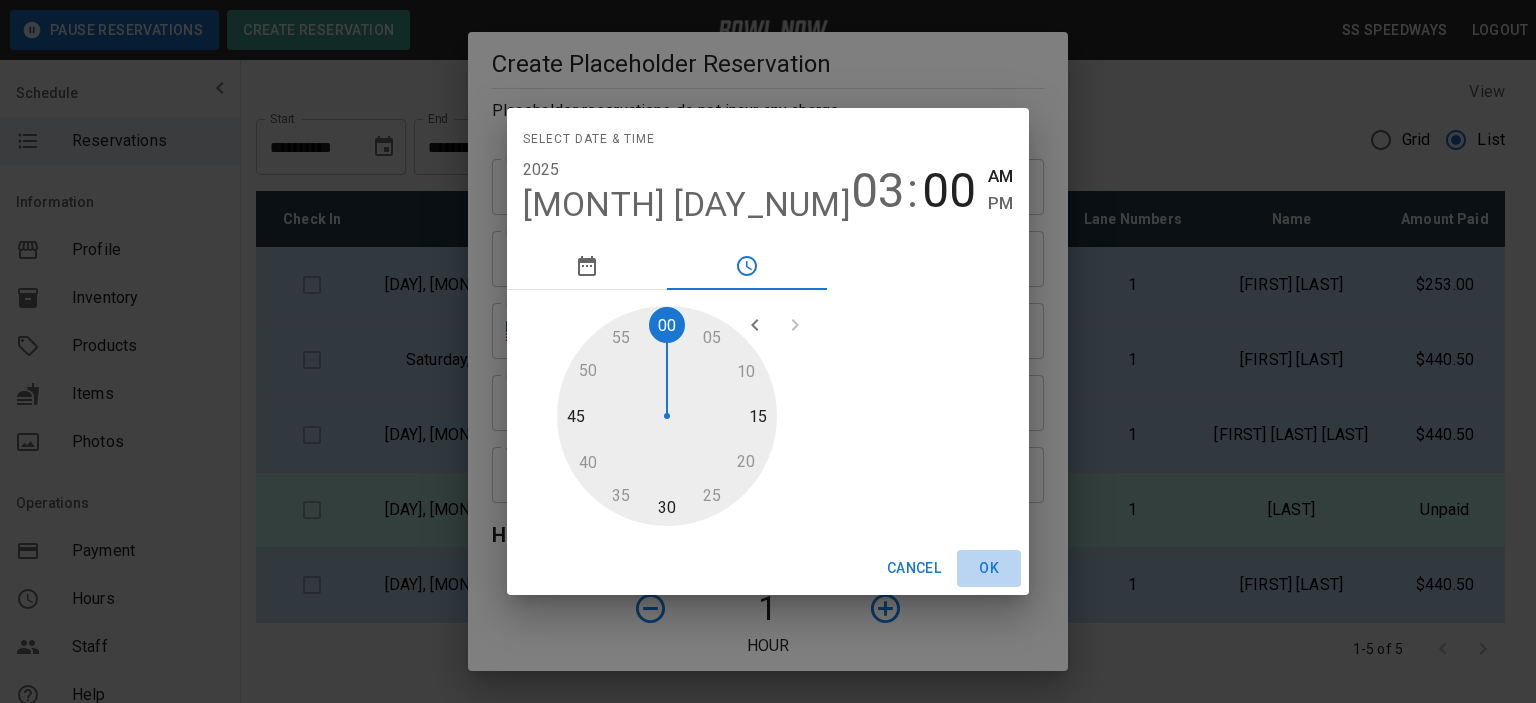 click on "OK" at bounding box center (989, 568) 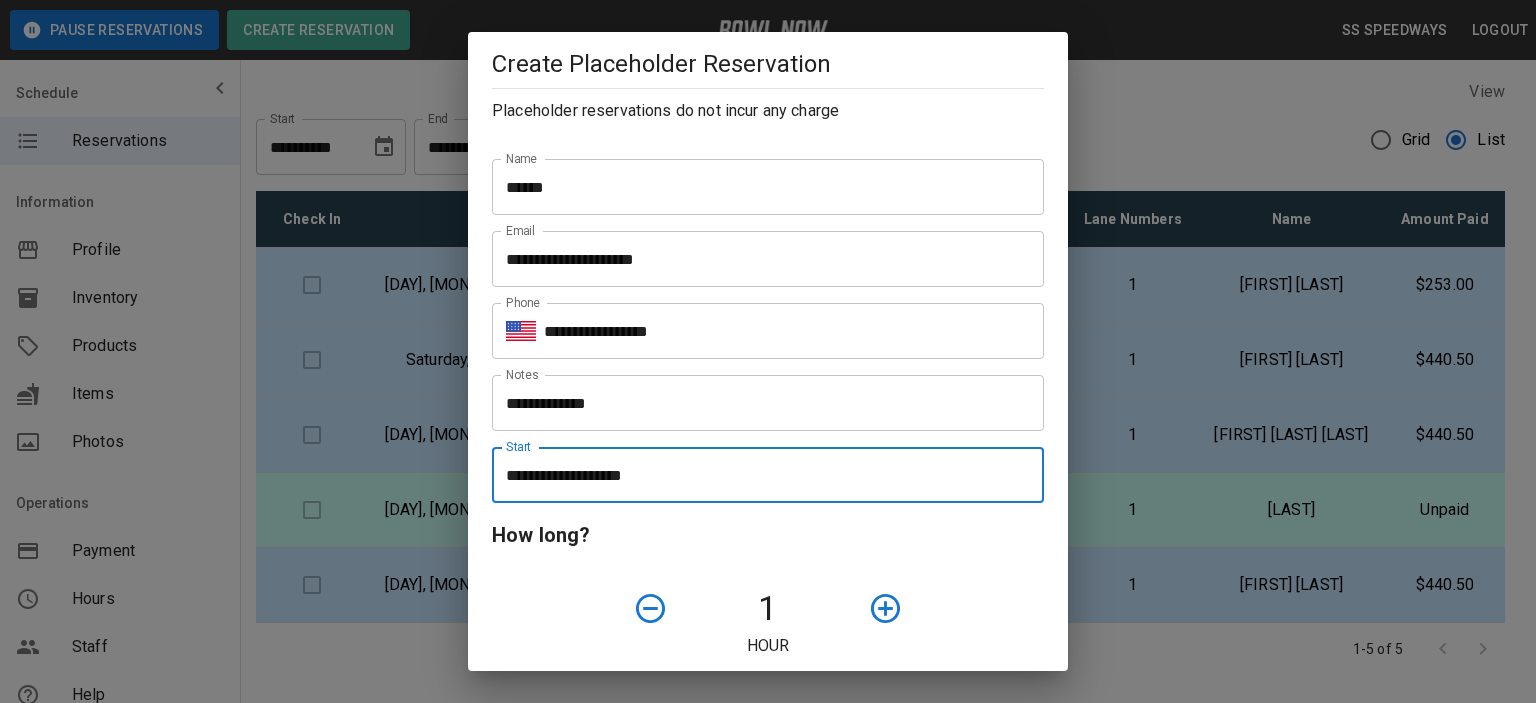 click on "**********" at bounding box center [761, 475] 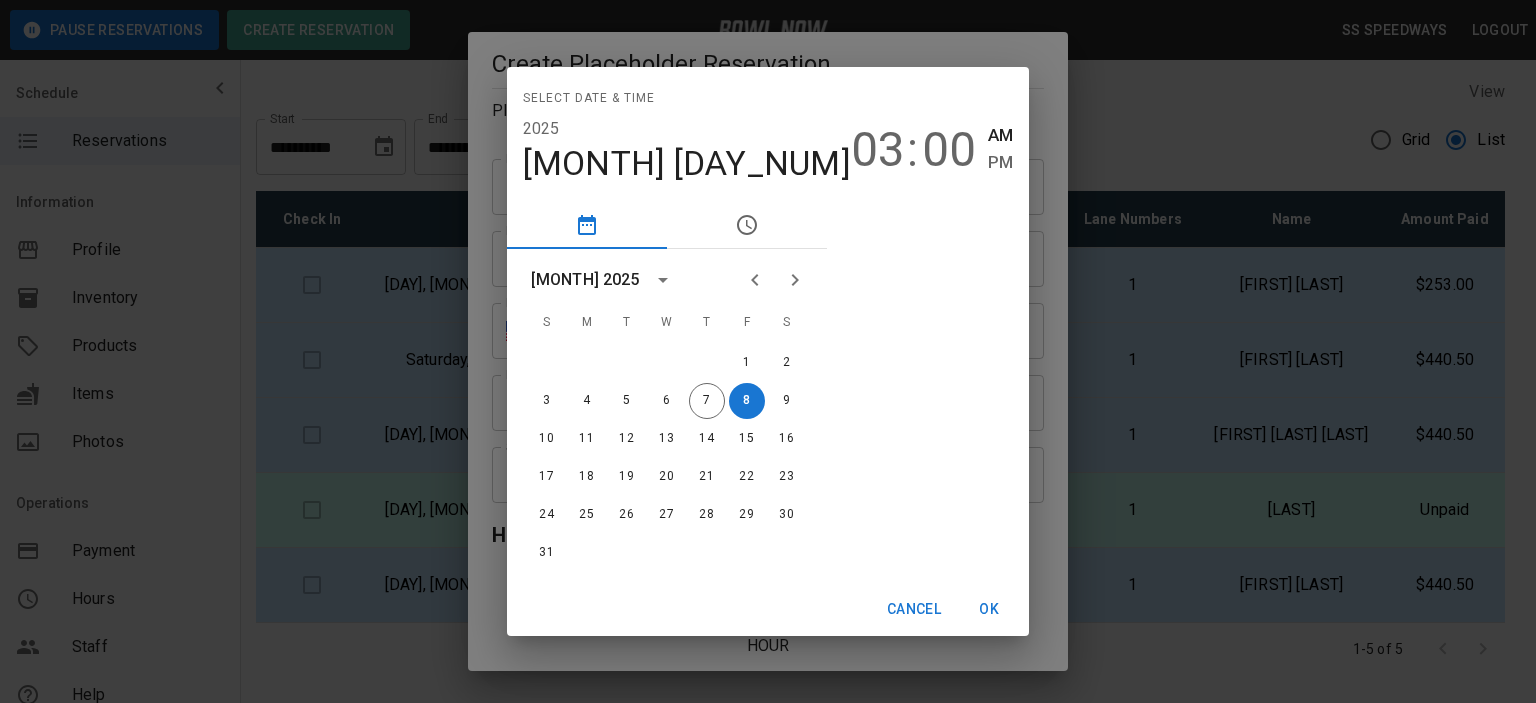 click on "PM" at bounding box center (1000, 162) 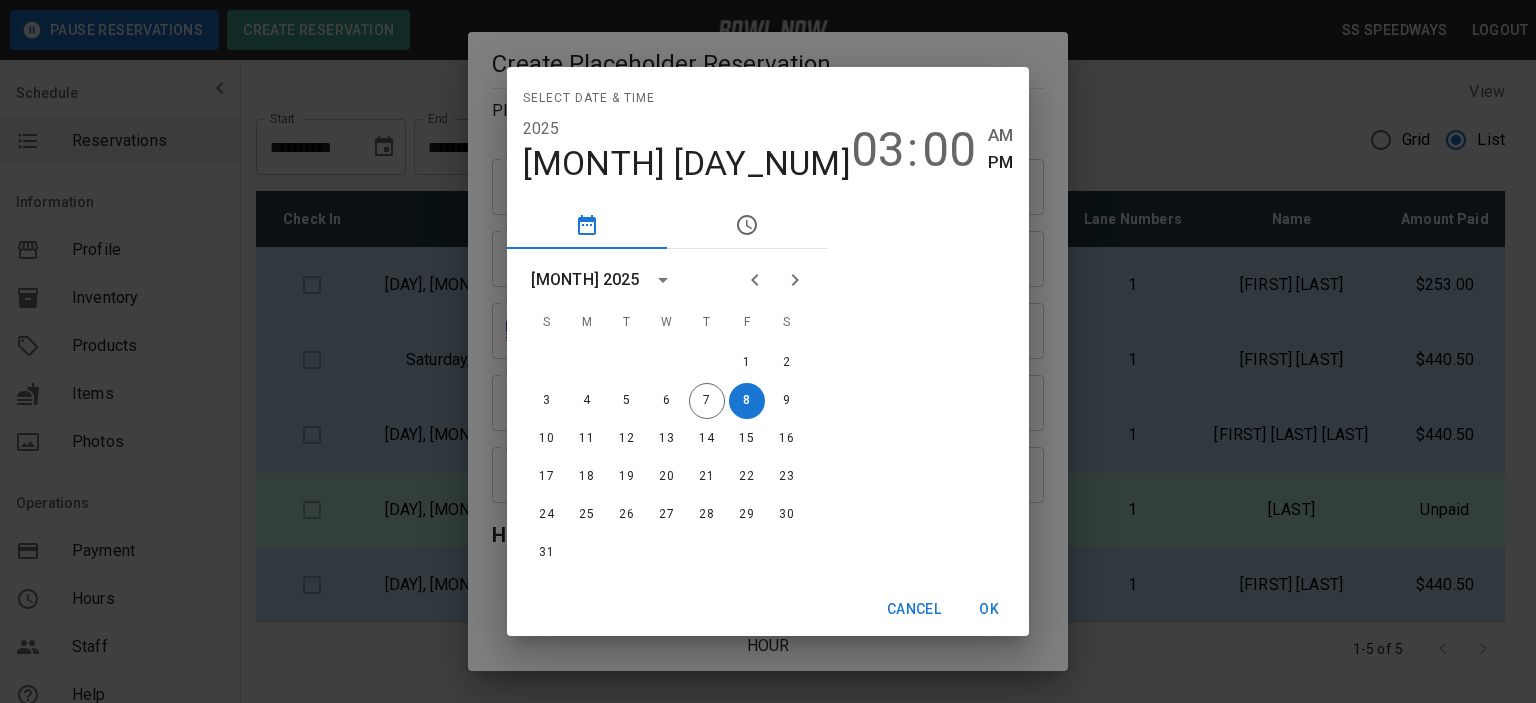 type on "**********" 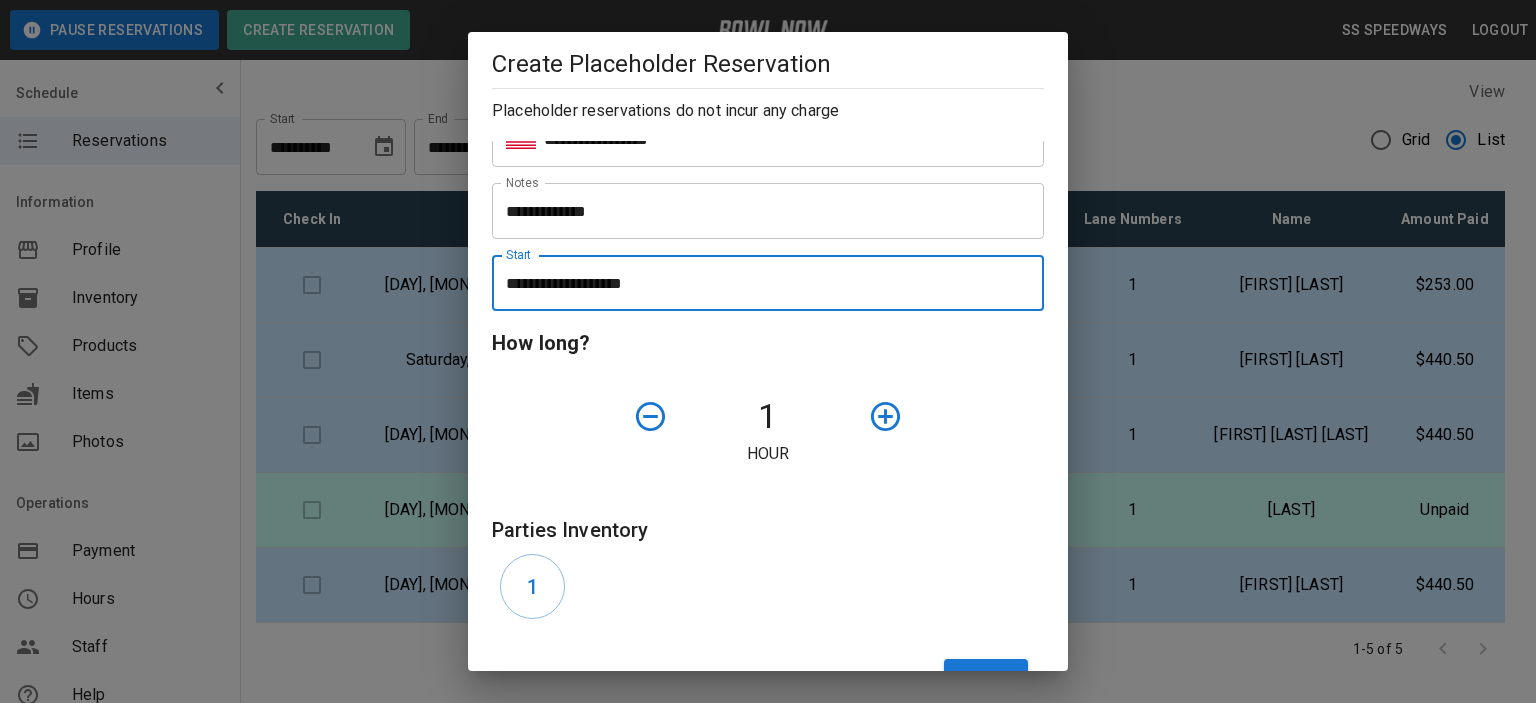 scroll, scrollTop: 200, scrollLeft: 0, axis: vertical 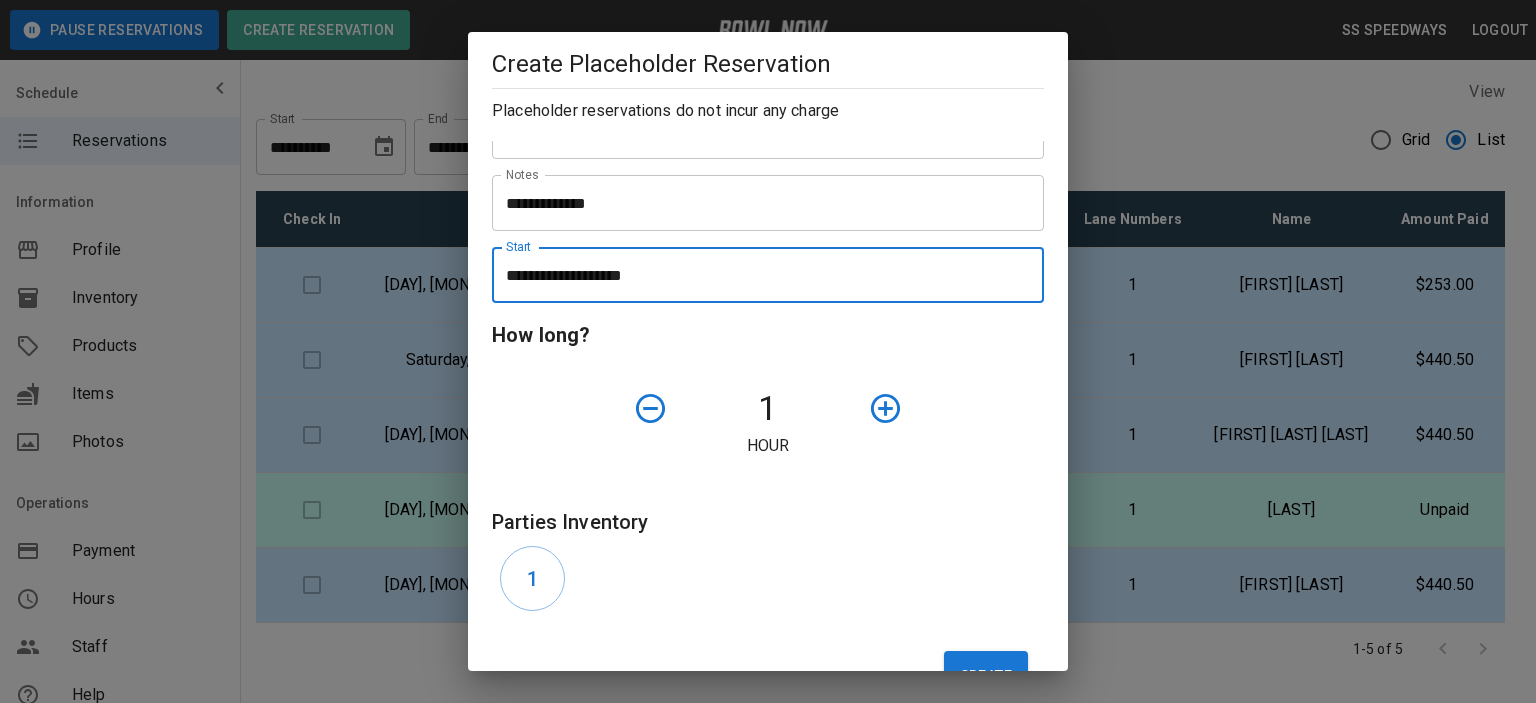 drag, startPoint x: 550, startPoint y: 575, endPoint x: 674, endPoint y: 583, distance: 124.2578 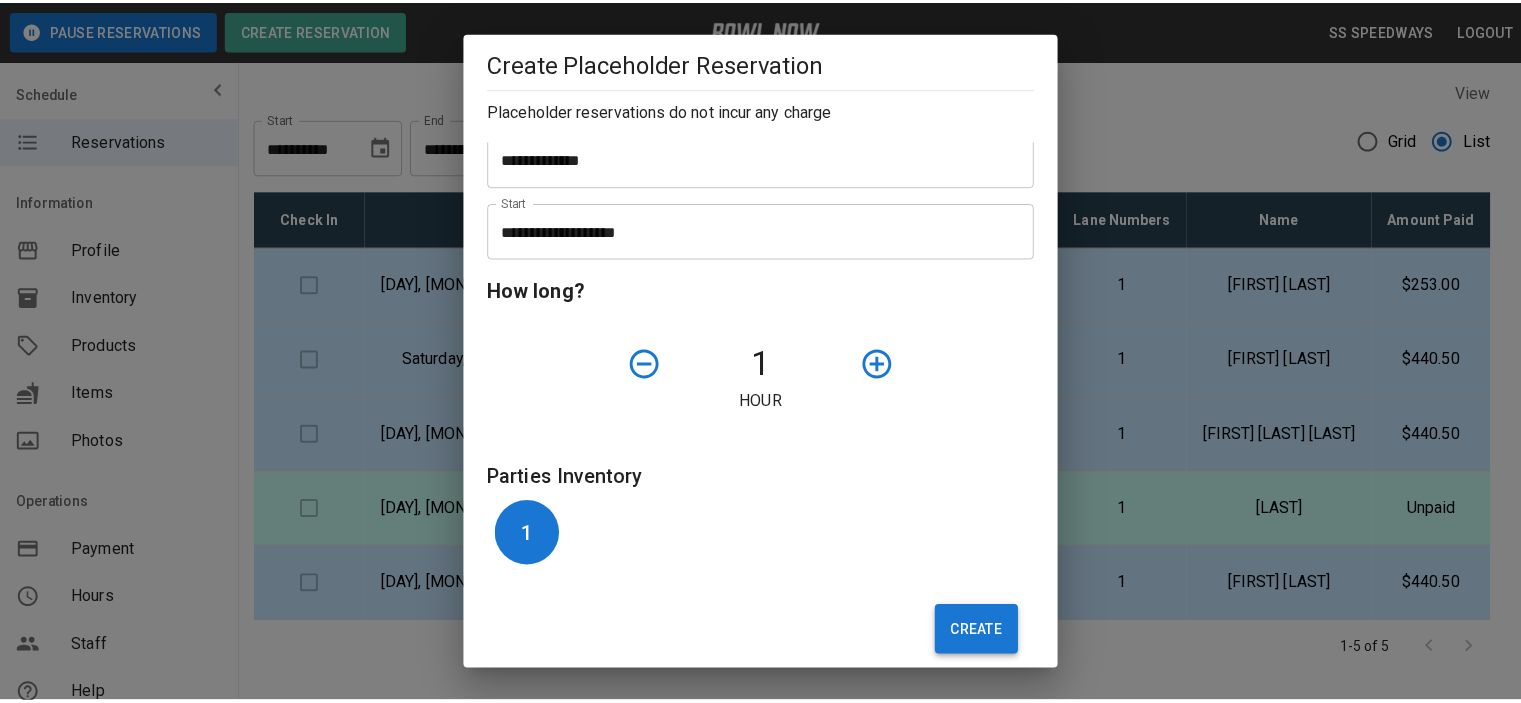 scroll, scrollTop: 266, scrollLeft: 0, axis: vertical 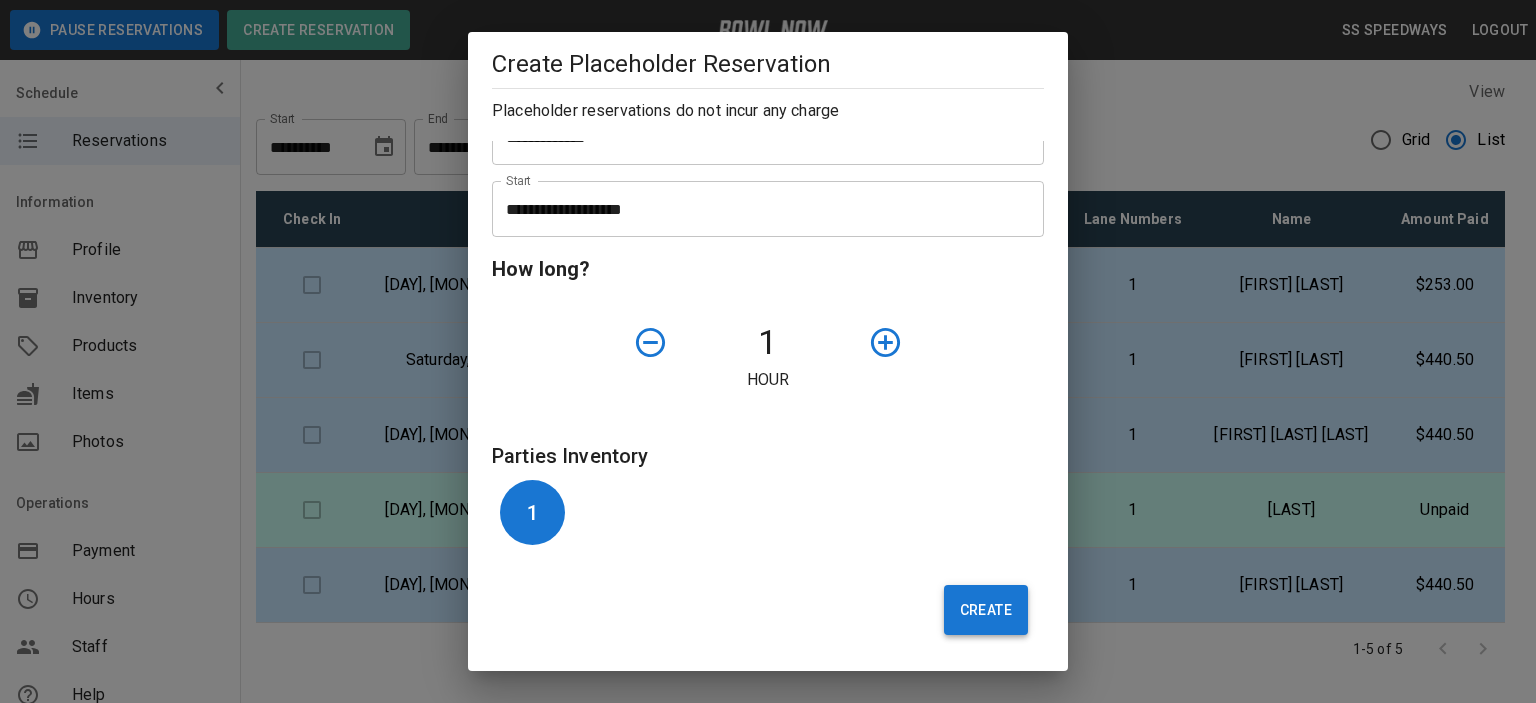 click on "Create" at bounding box center [986, 610] 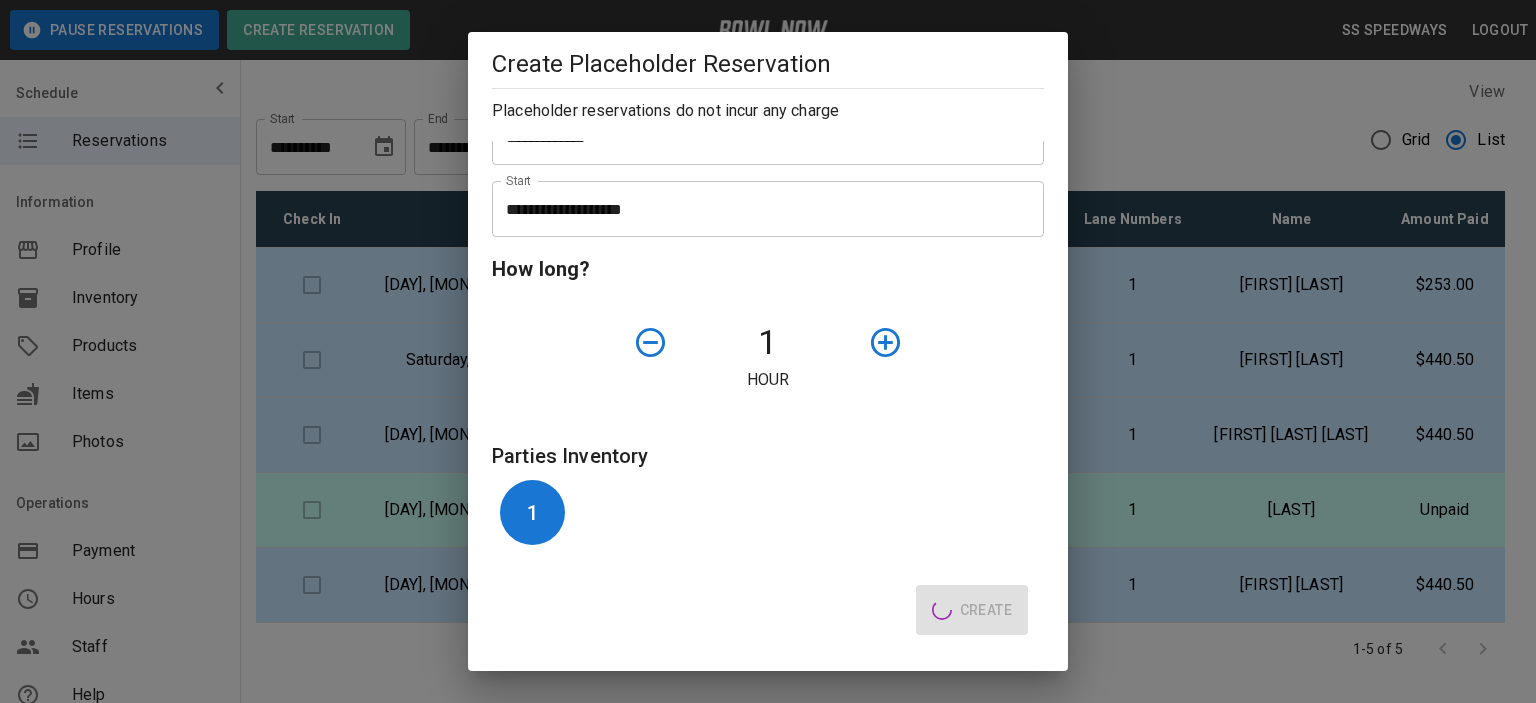 type 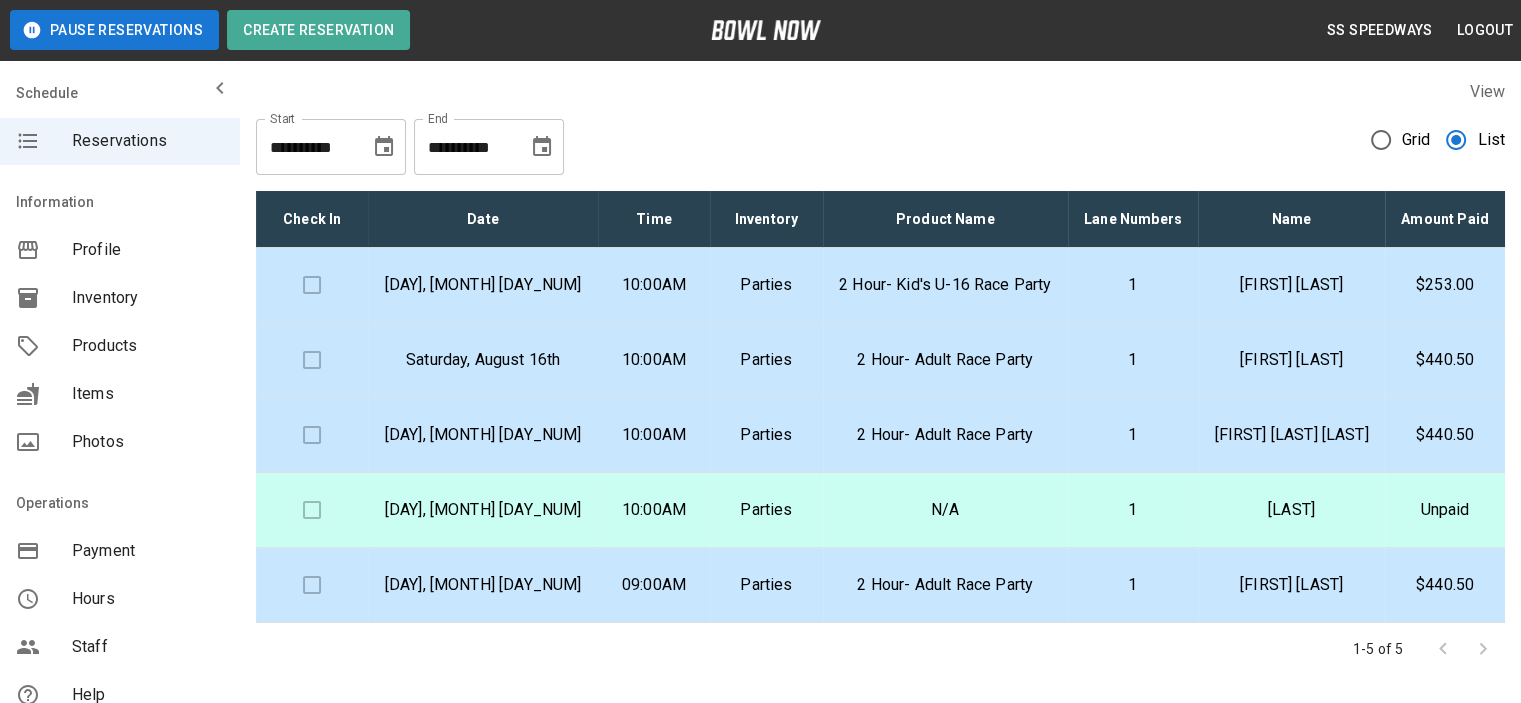 click on "Profile" at bounding box center [148, 250] 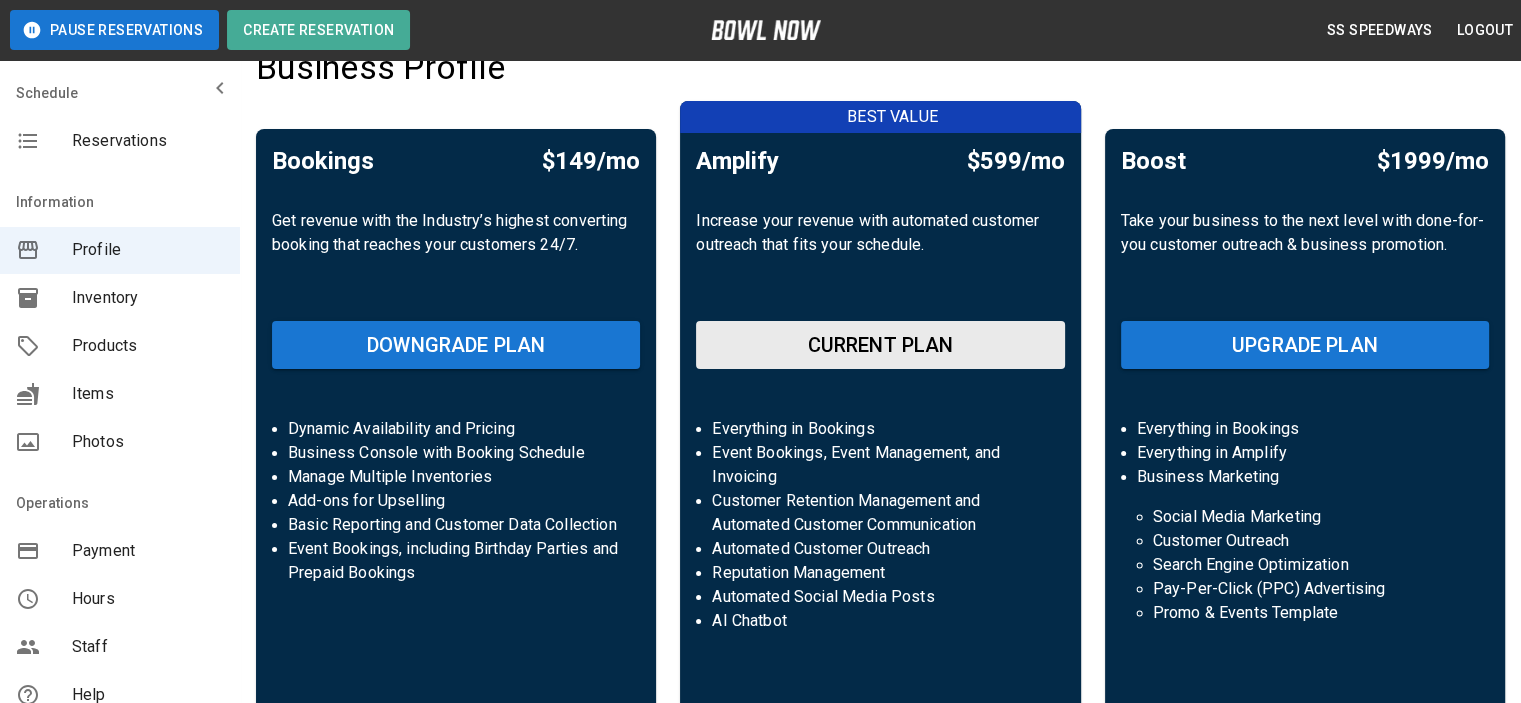 scroll, scrollTop: 0, scrollLeft: 0, axis: both 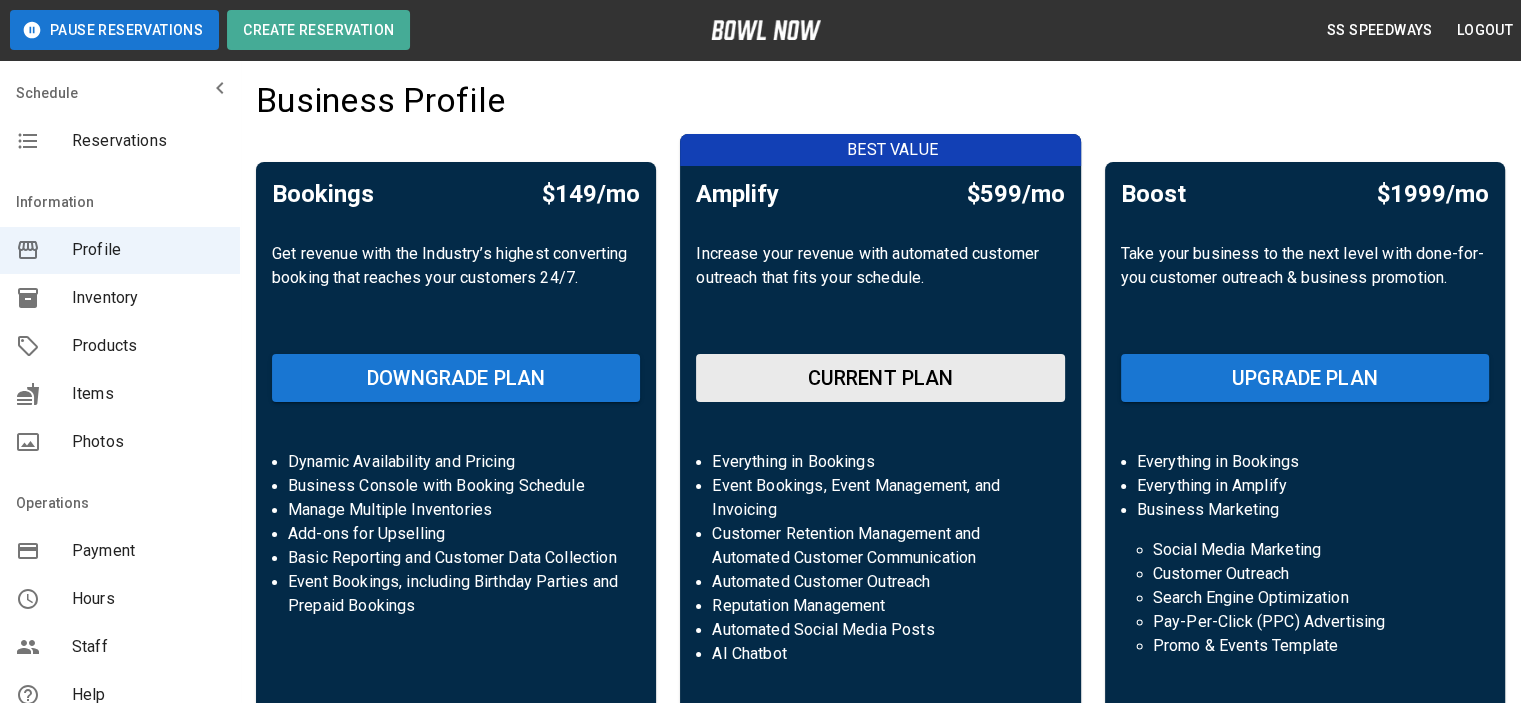 click on "Pause Reservations Create Reservation SS Speedways Logout" at bounding box center [760, 30] 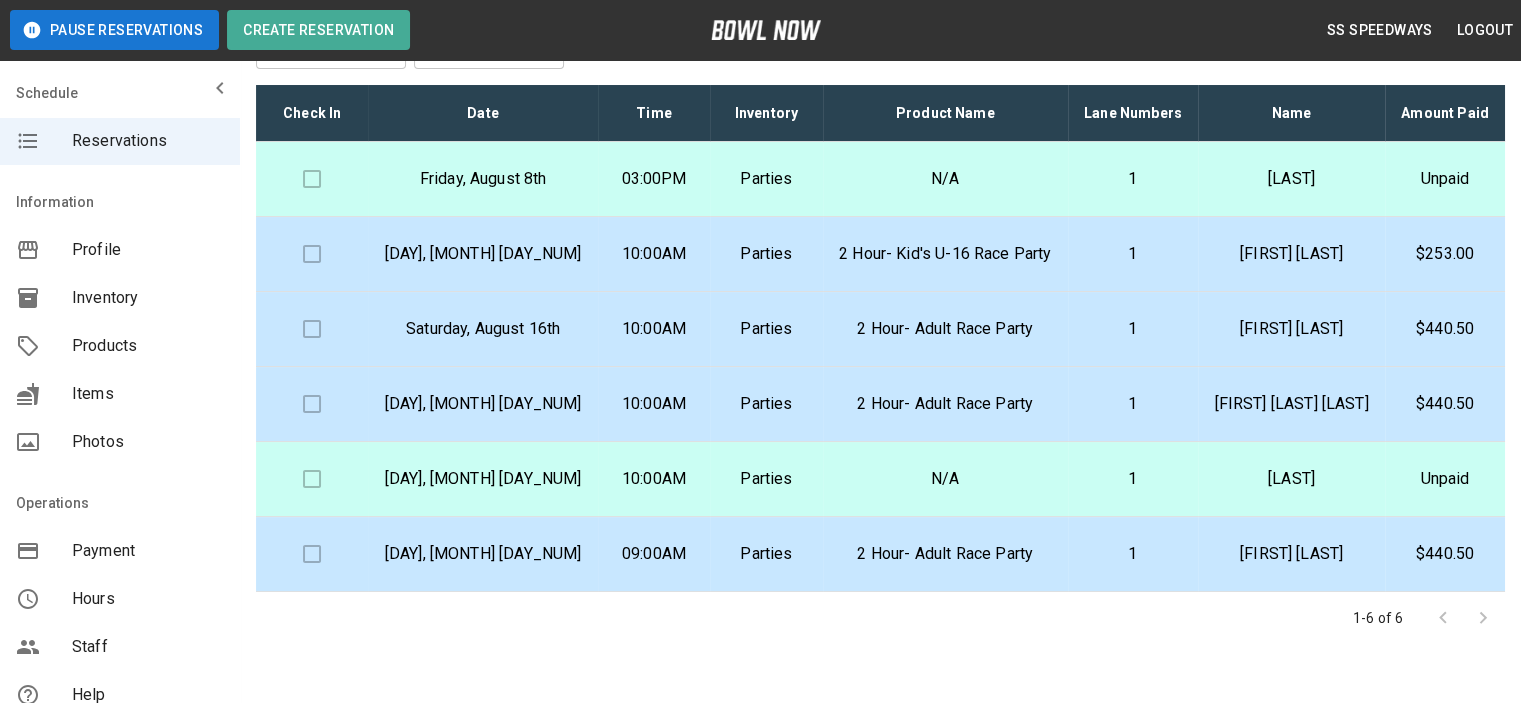 scroll, scrollTop: 0, scrollLeft: 0, axis: both 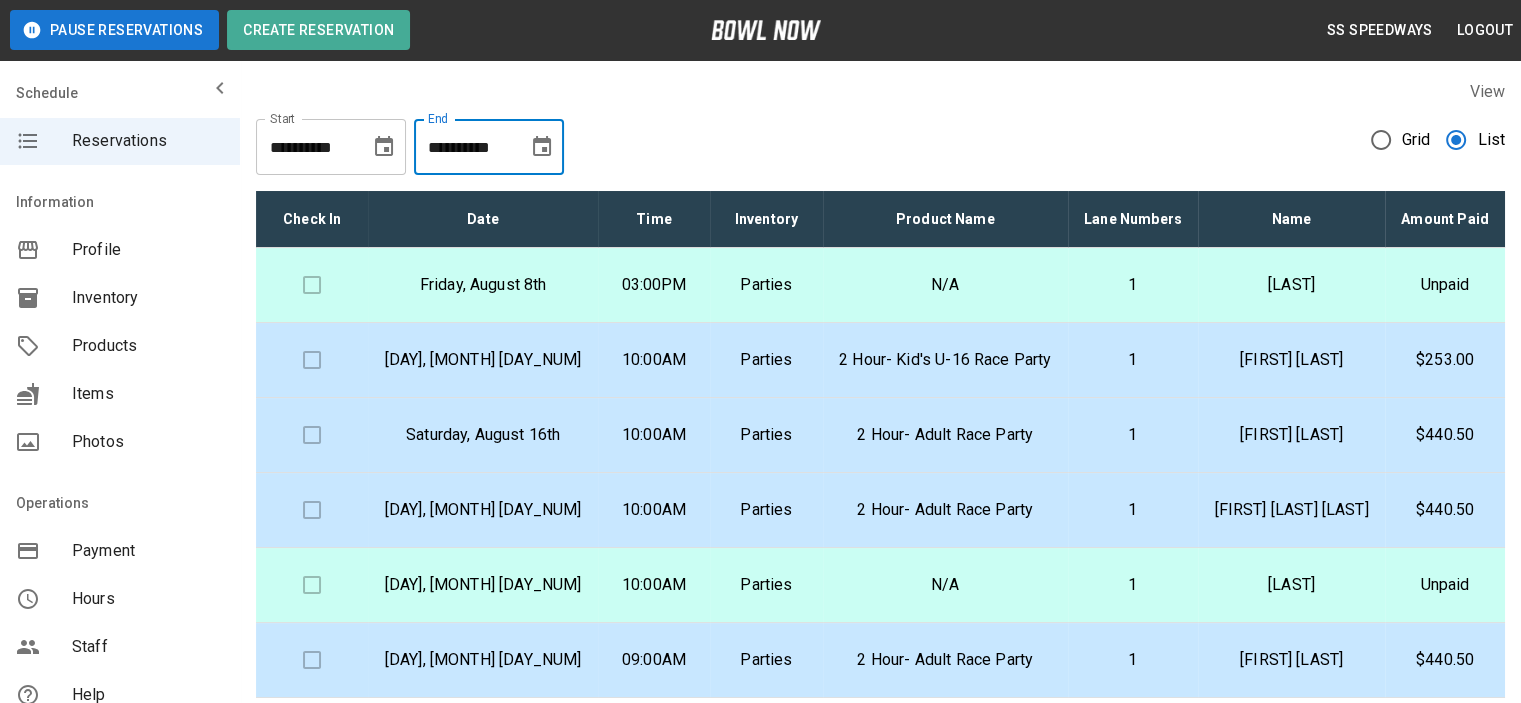 click on "**********" at bounding box center [464, 147] 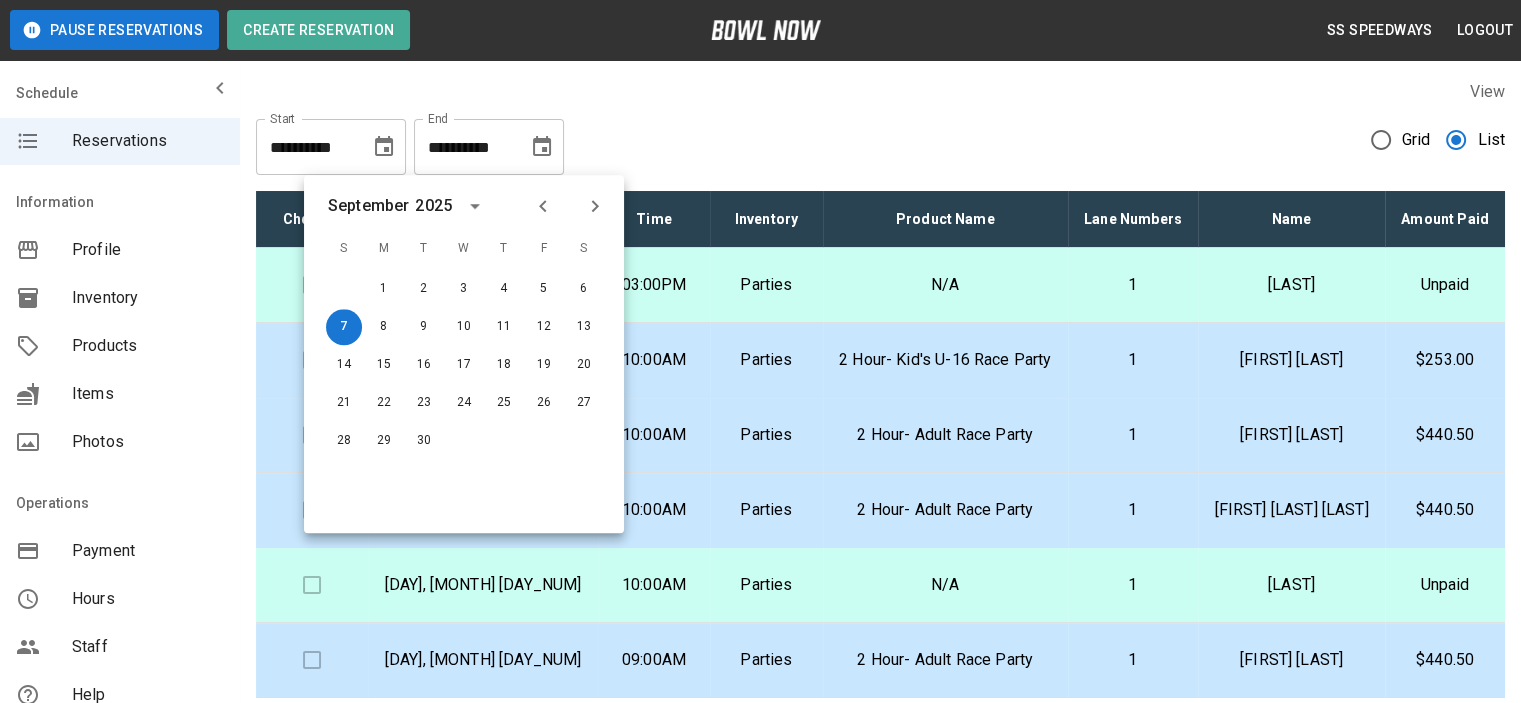 click 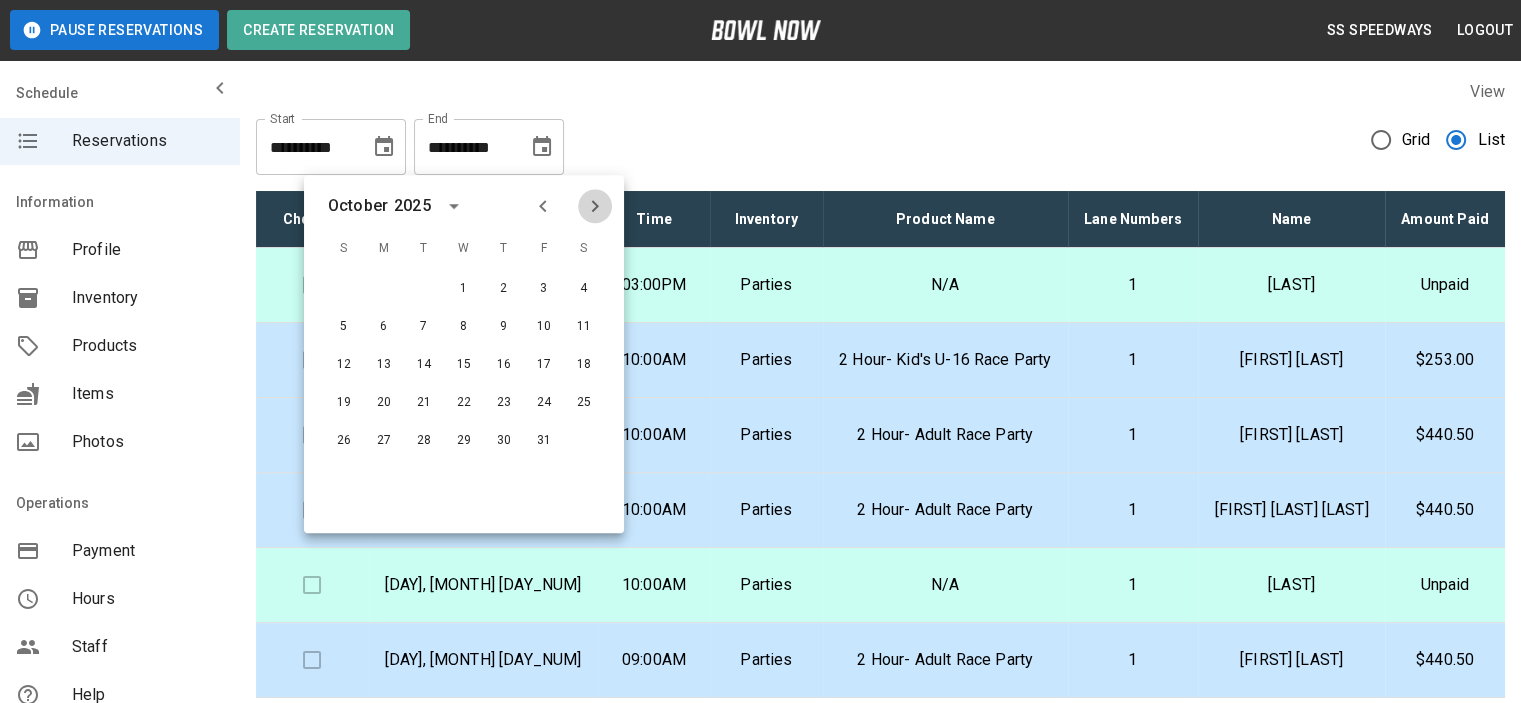 click 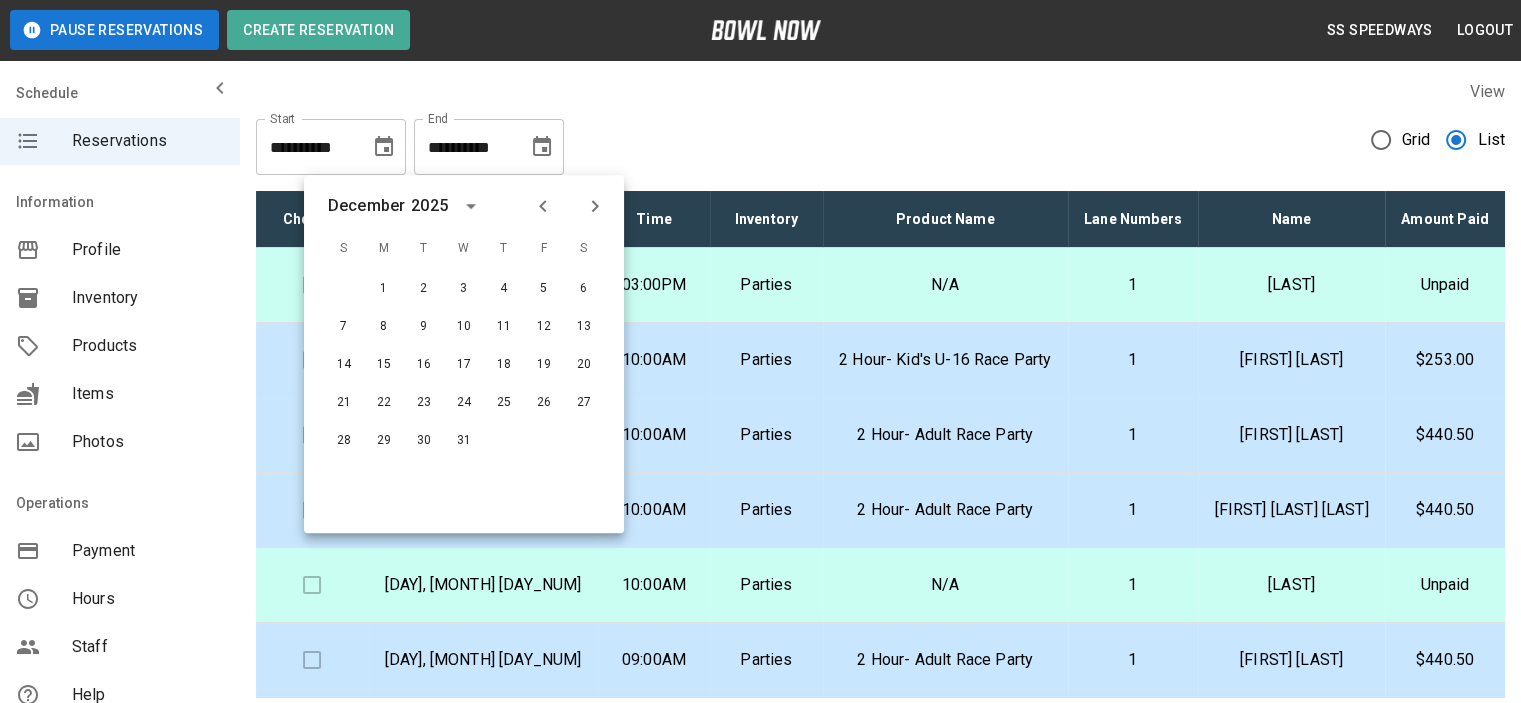 click 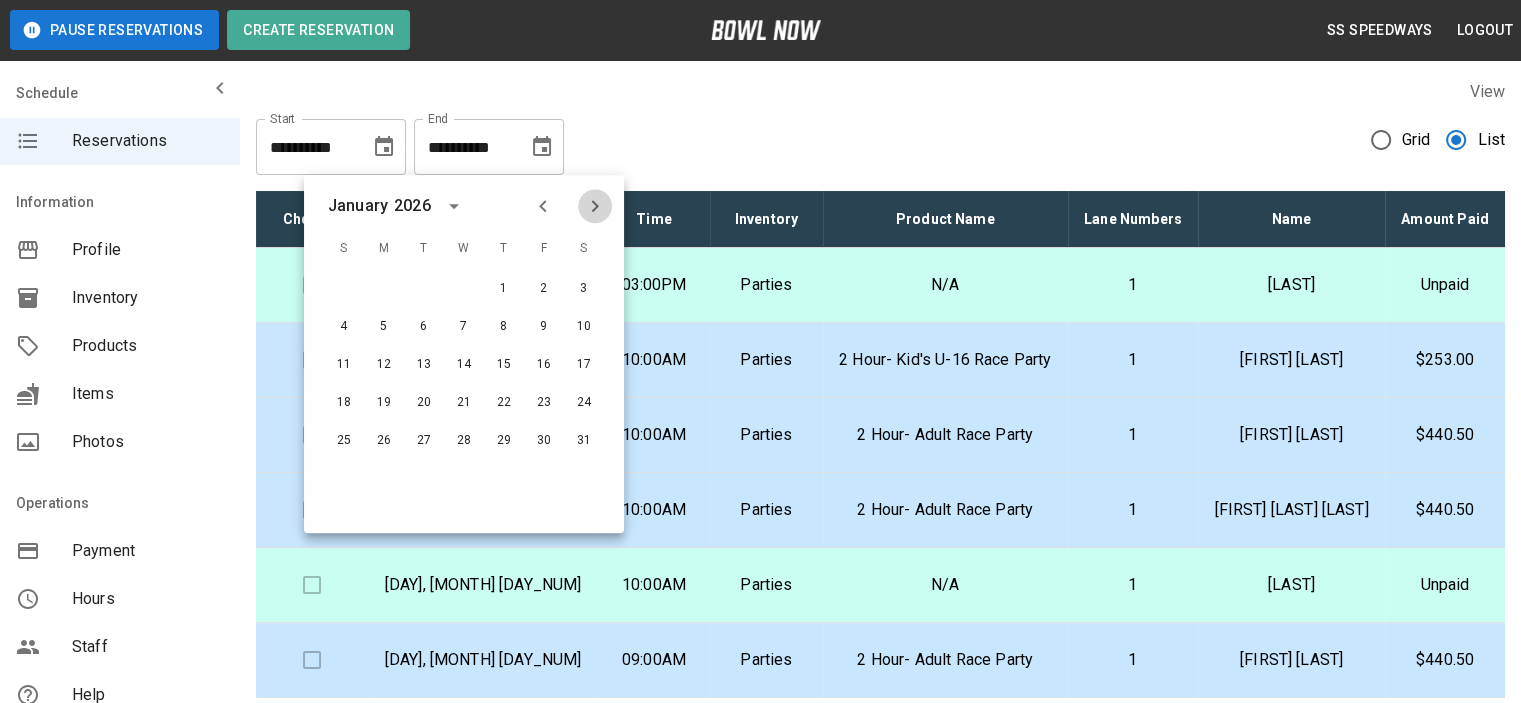 click 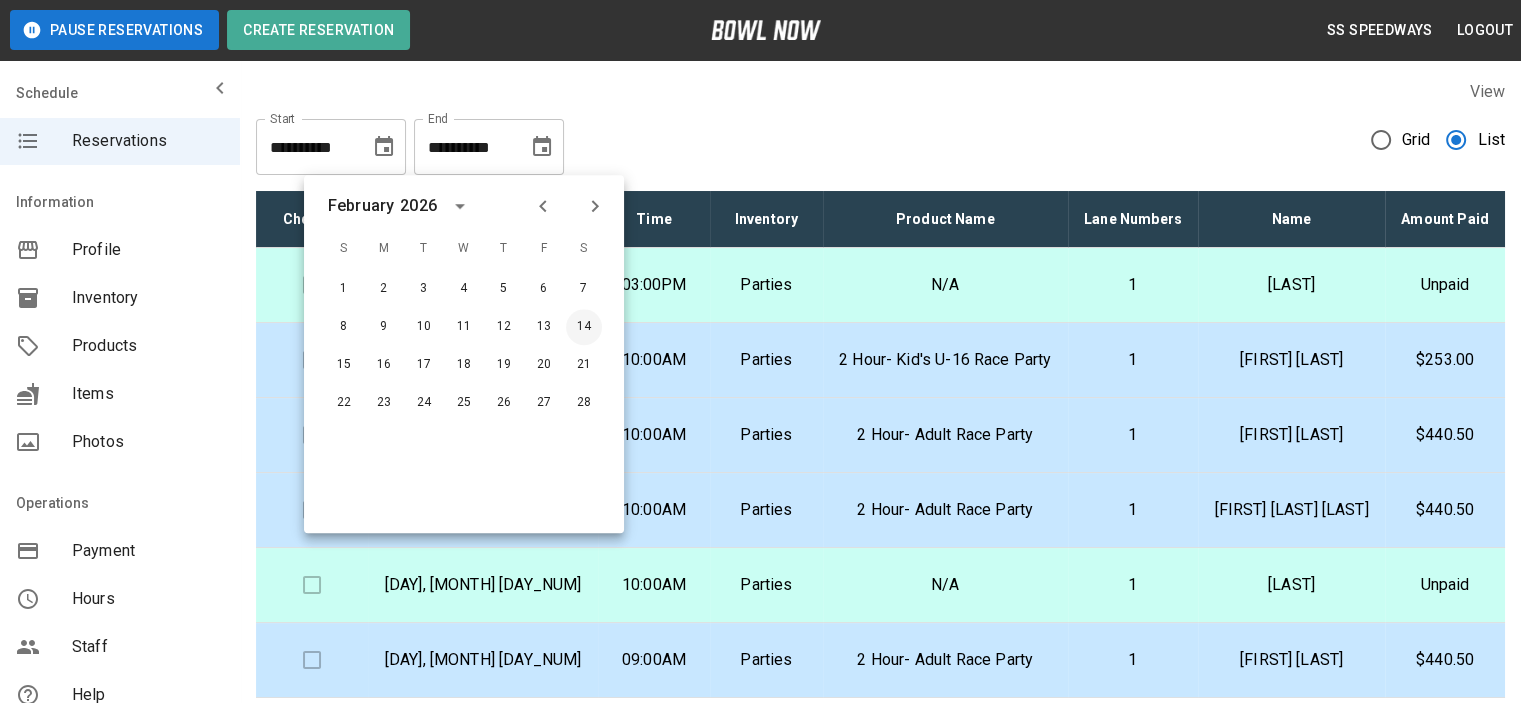 click on "14" at bounding box center [584, 327] 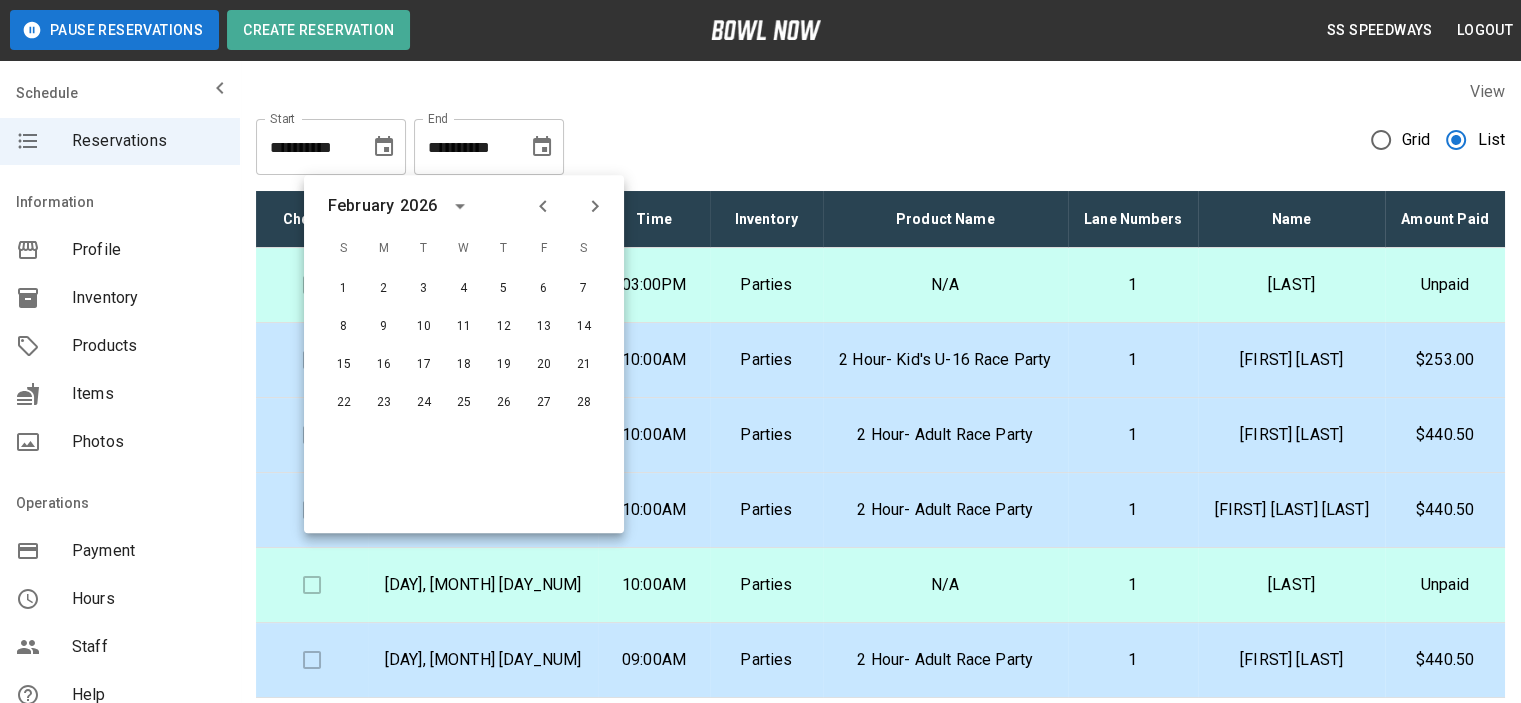 type on "**********" 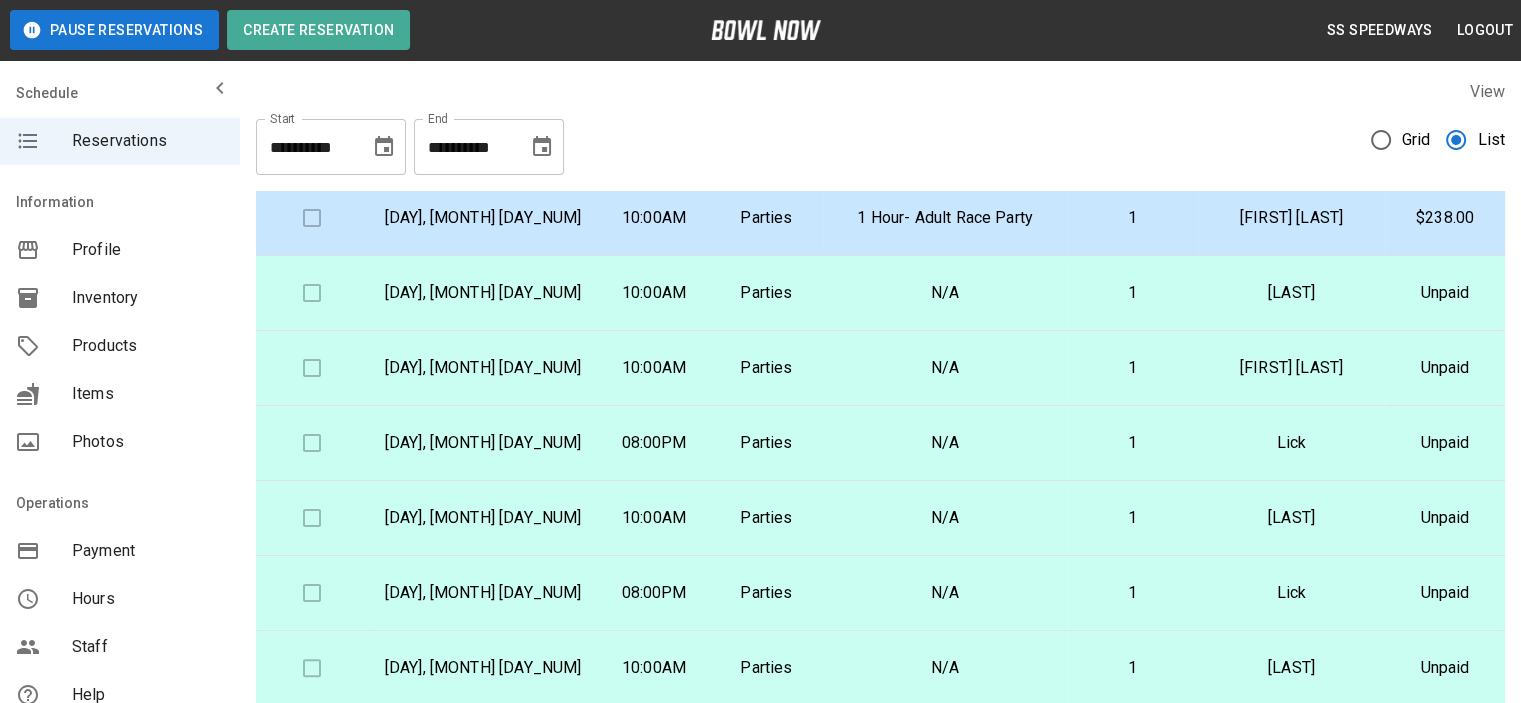 scroll, scrollTop: 555, scrollLeft: 0, axis: vertical 